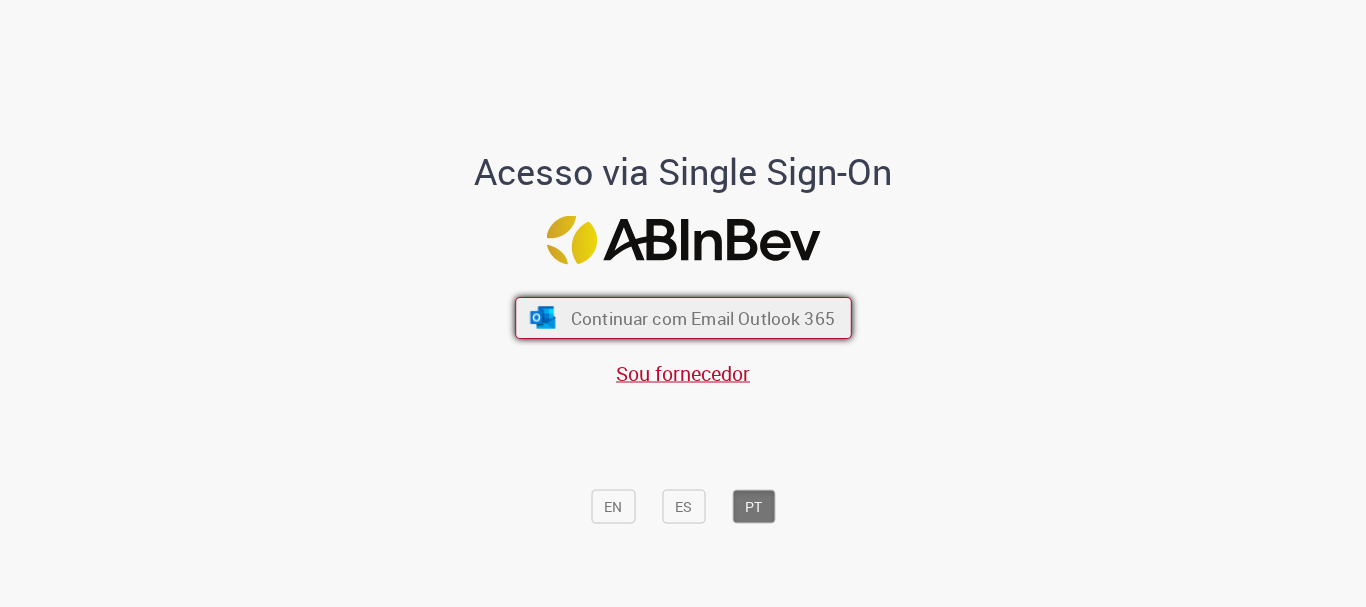 click on "Continuar com Email Outlook 365" at bounding box center [702, 318] 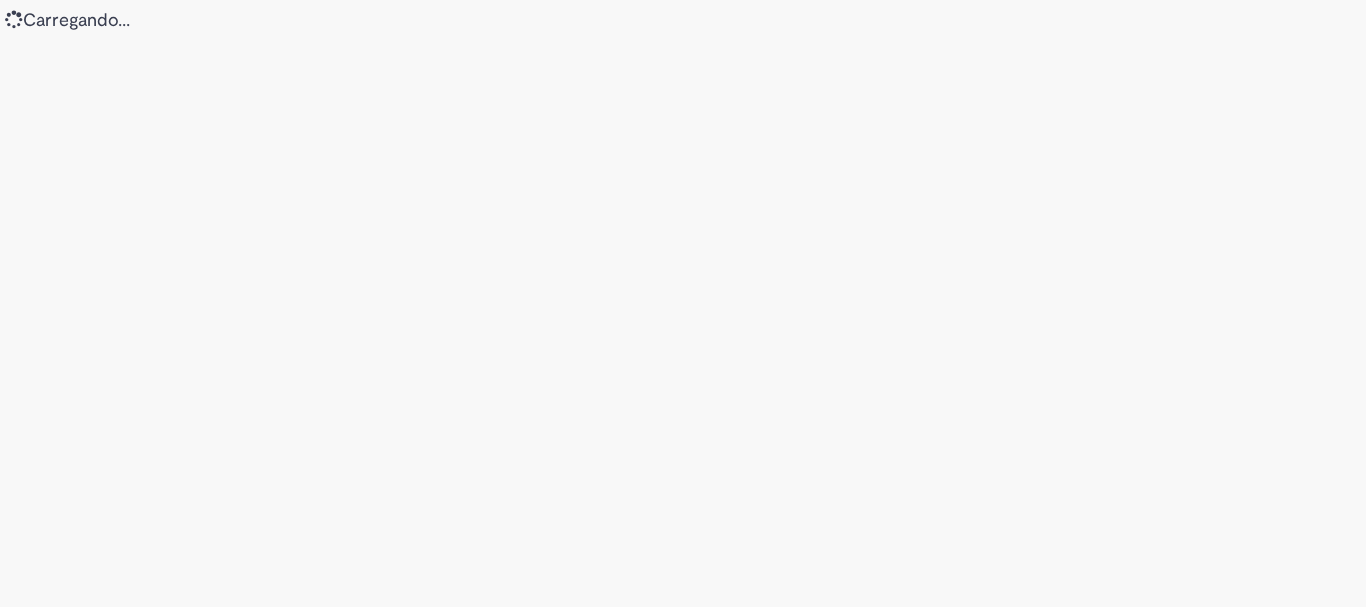 scroll, scrollTop: 0, scrollLeft: 0, axis: both 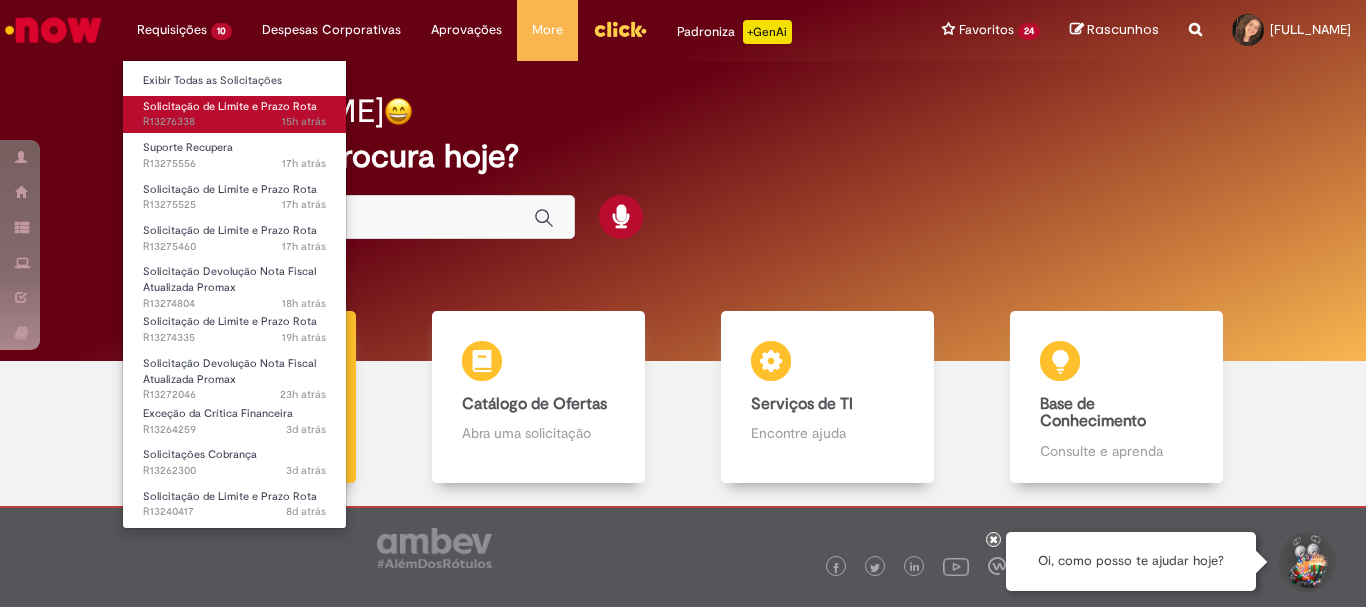 click on "15h atrás 15 horas atrás  R13276338" at bounding box center (234, 122) 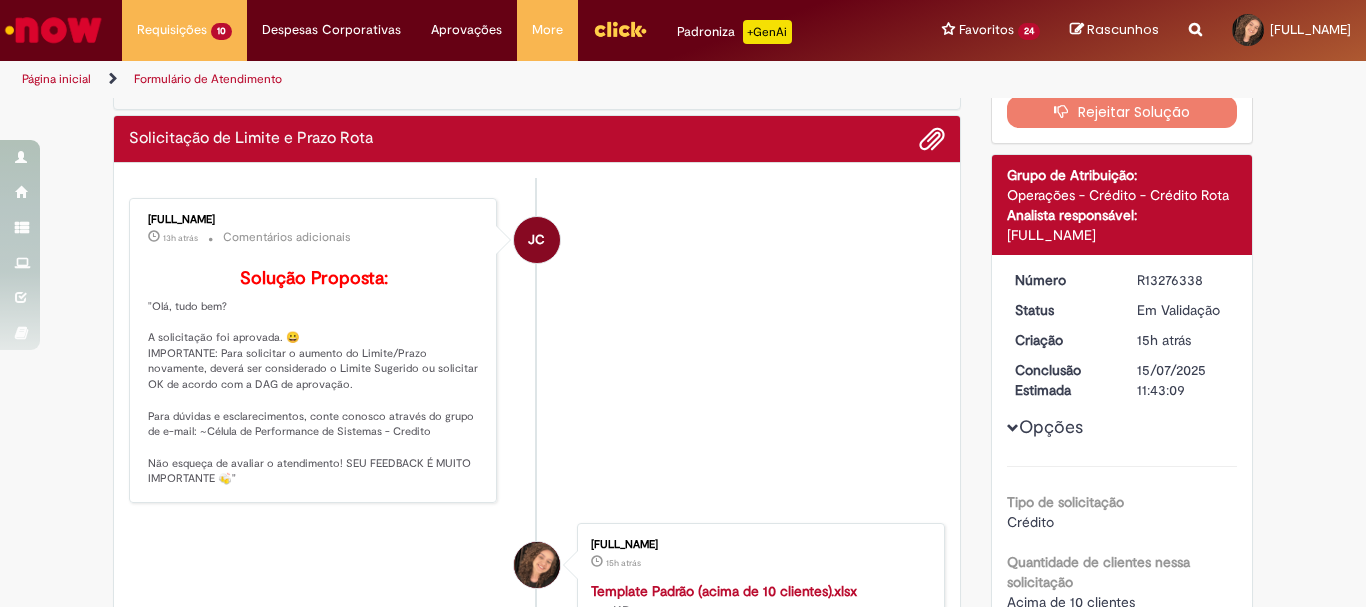 scroll, scrollTop: 0, scrollLeft: 0, axis: both 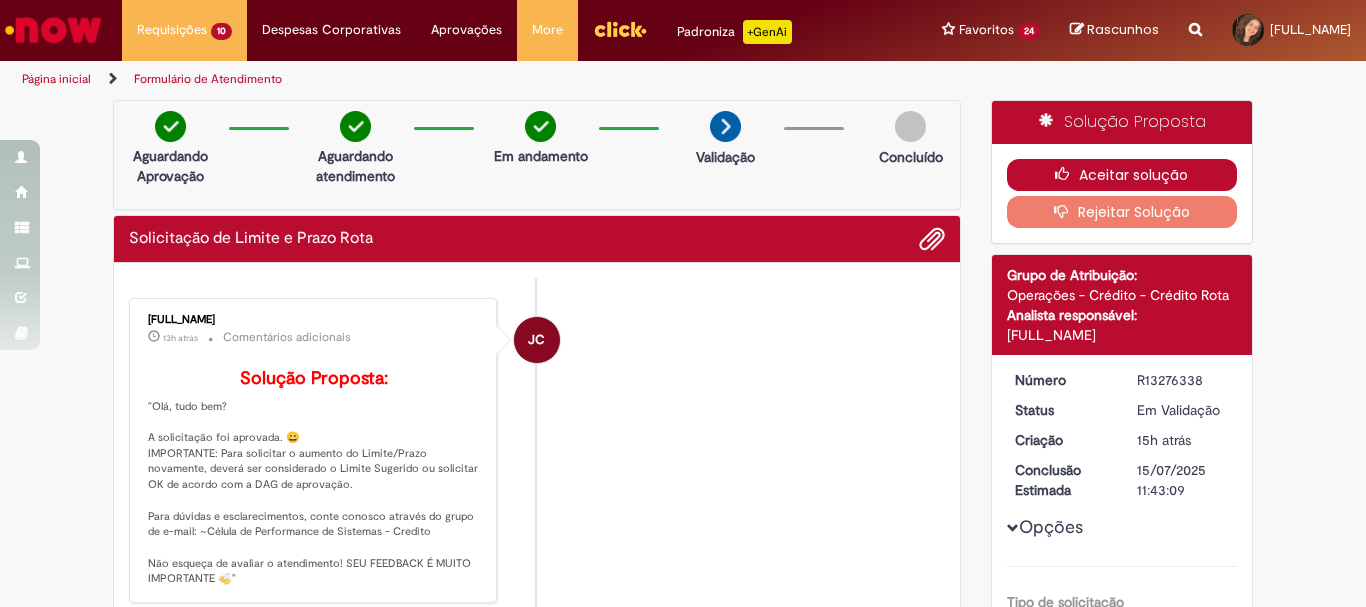 click on "Aceitar solução" at bounding box center (1122, 175) 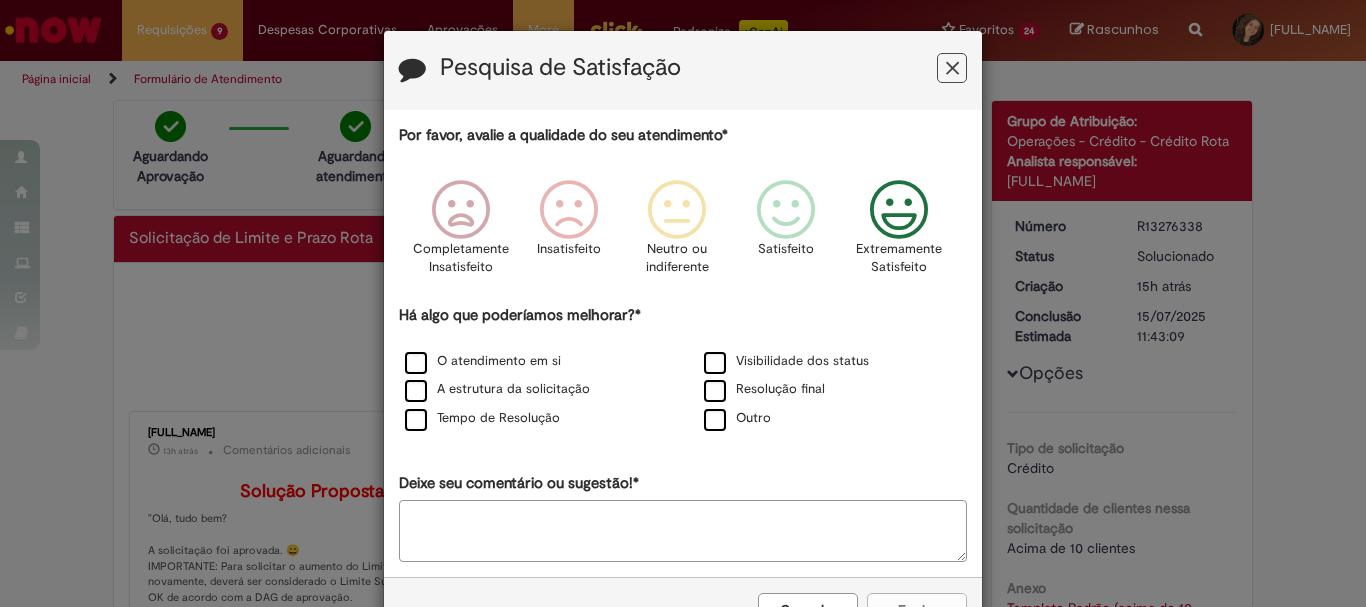 click at bounding box center (899, 210) 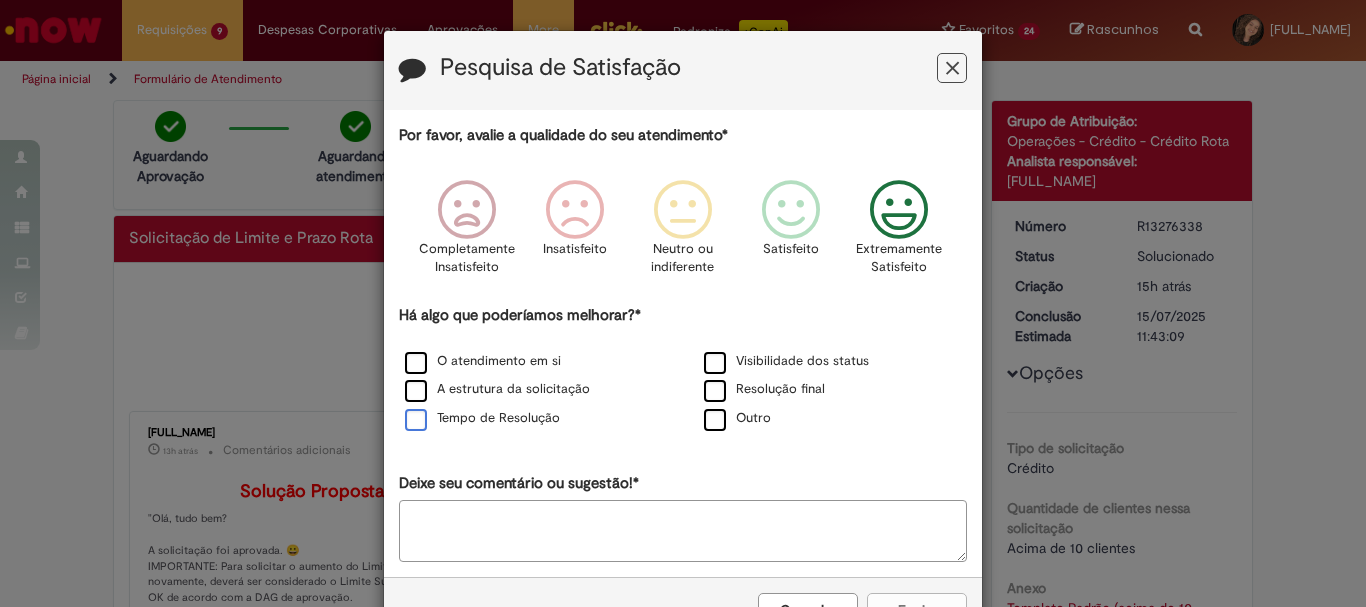click on "Tempo de Resolução" at bounding box center [482, 418] 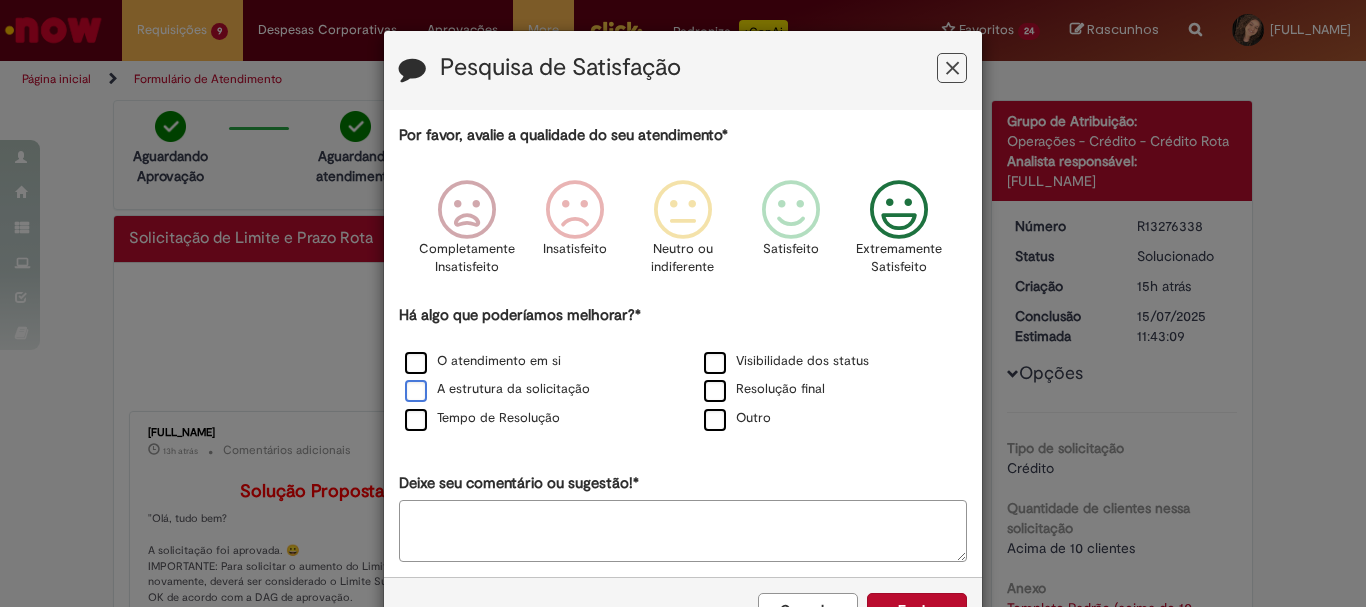 click on "A estrutura da solicitação" at bounding box center [497, 389] 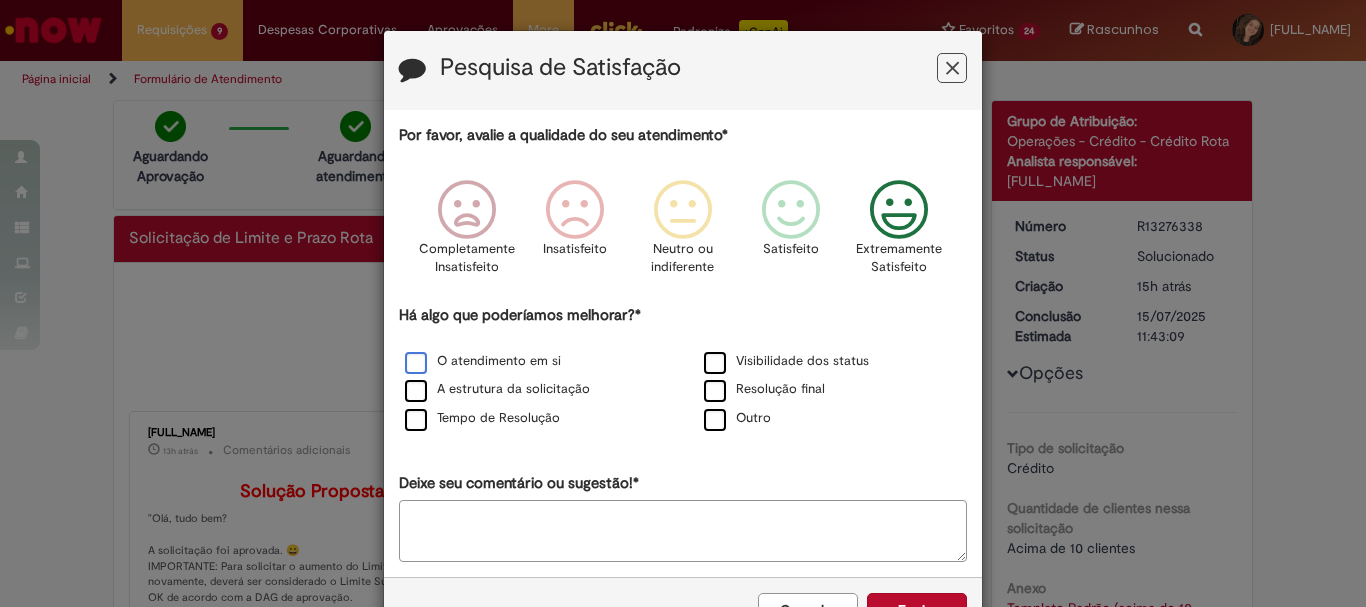 click on "O atendimento em si" at bounding box center (483, 361) 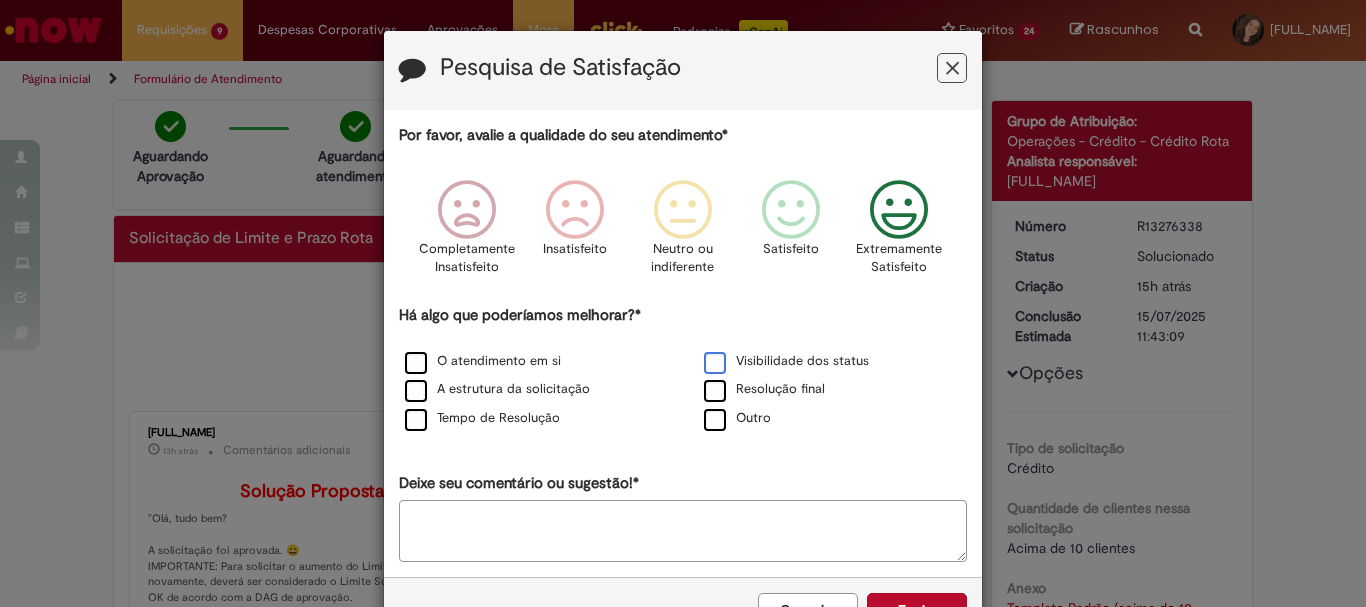 click on "Visibilidade dos status" at bounding box center [786, 361] 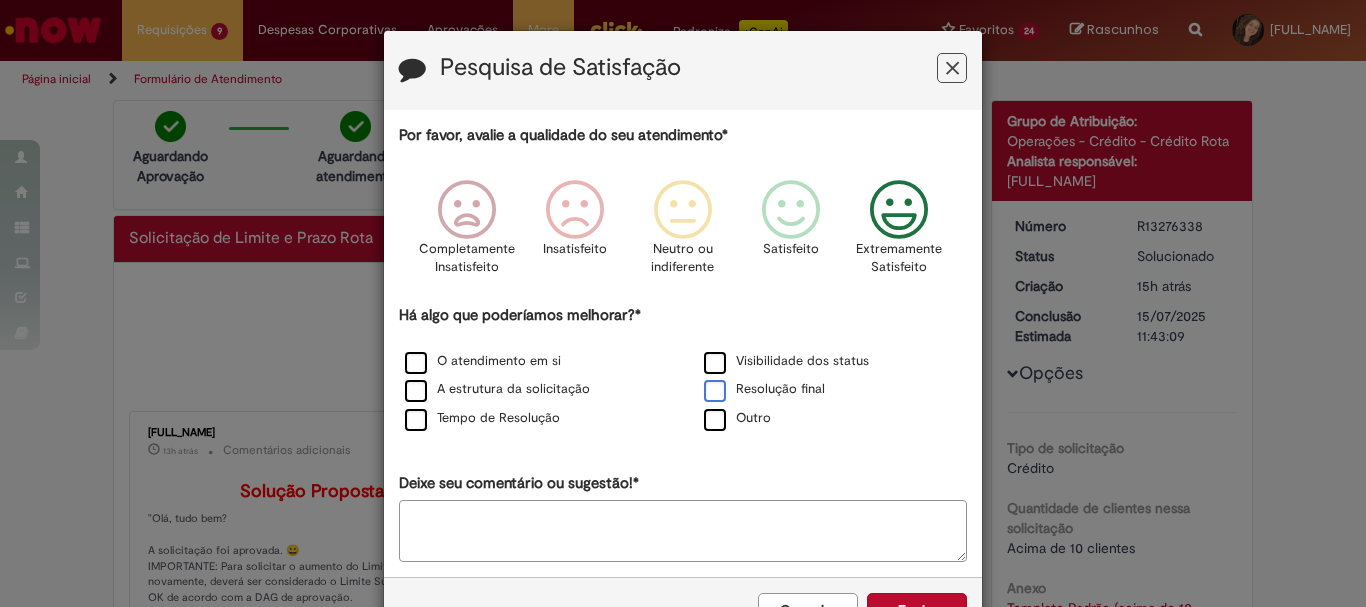 click on "Resolução final" at bounding box center (764, 389) 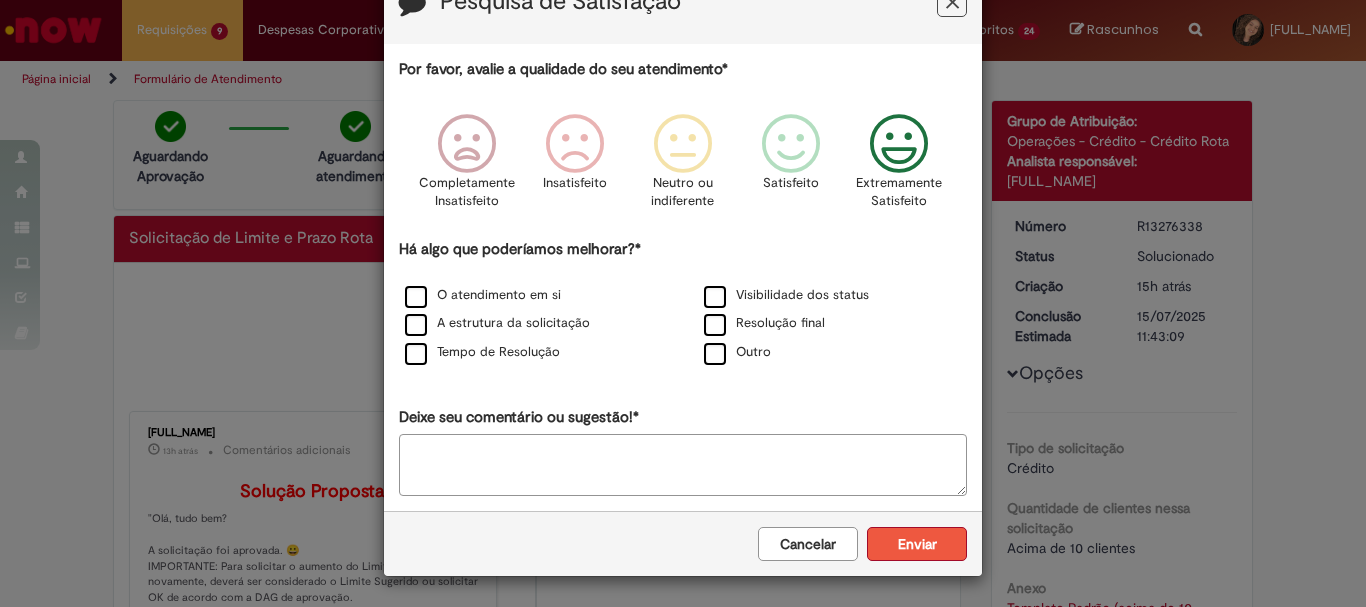 click on "Enviar" at bounding box center (917, 544) 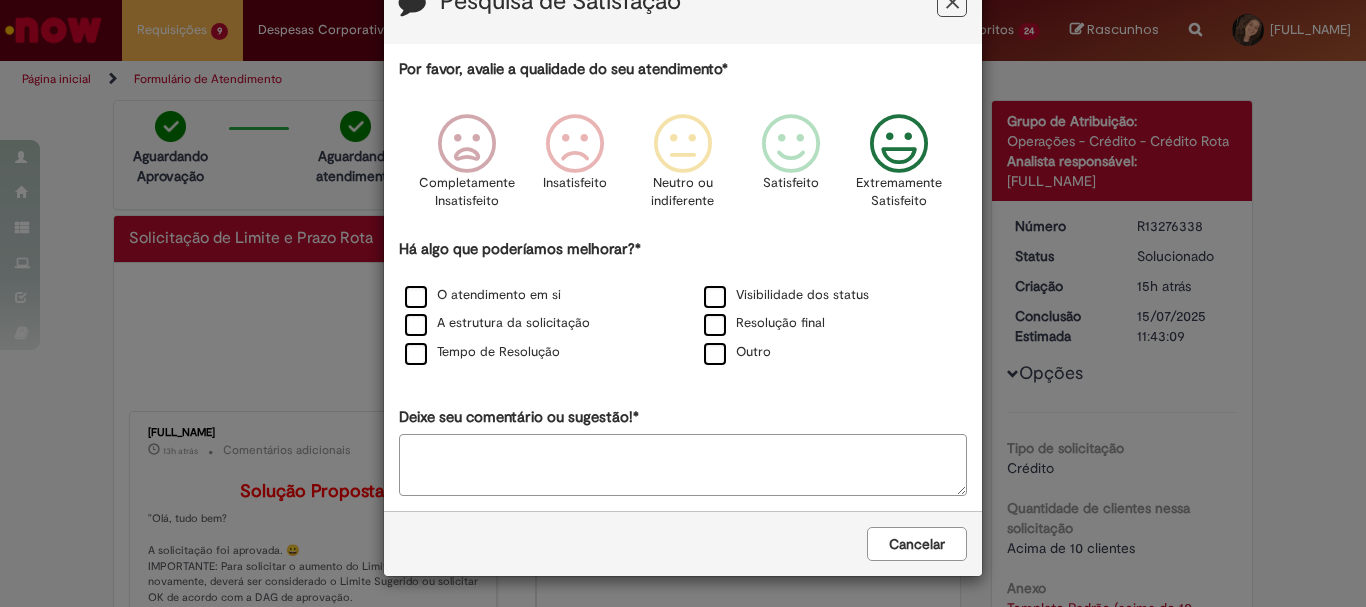 scroll, scrollTop: 0, scrollLeft: 0, axis: both 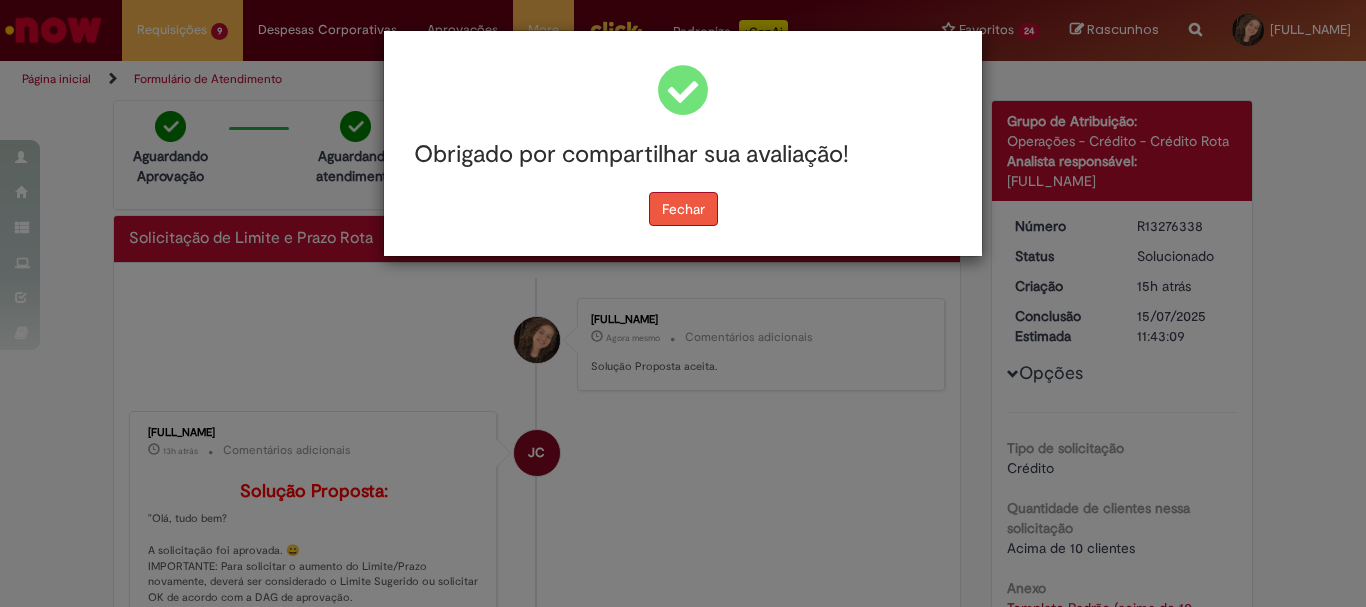 click on "Fechar" at bounding box center (683, 209) 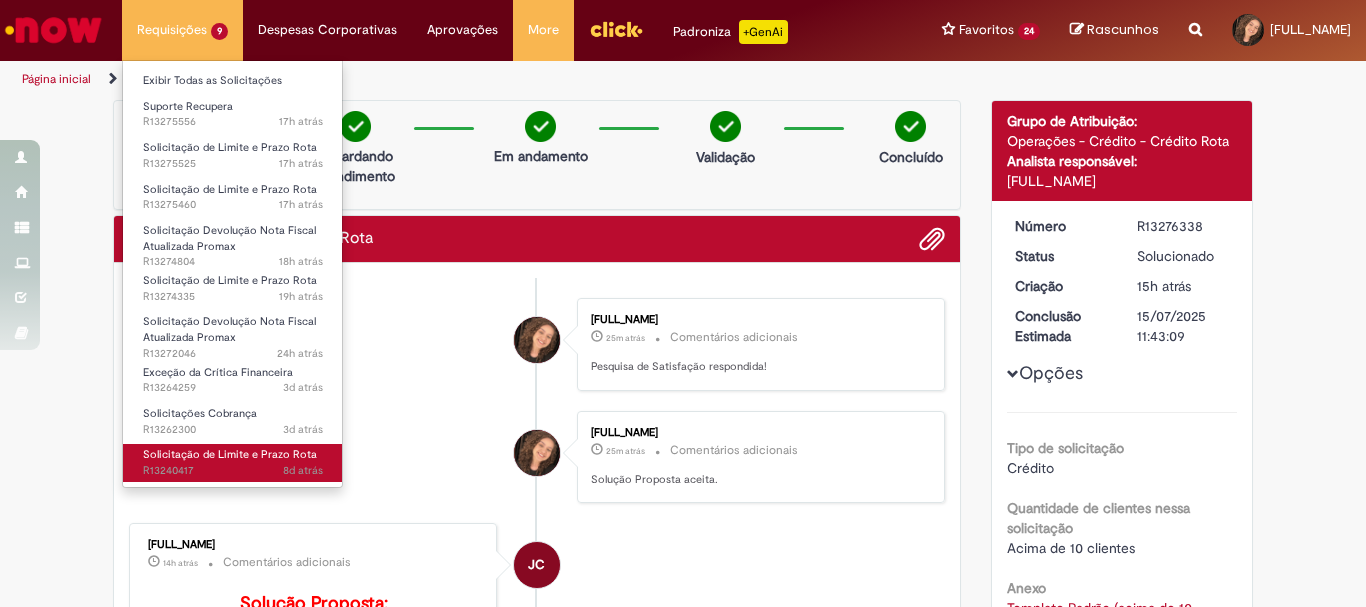 click on "Solicitação de Limite e Prazo Rota" at bounding box center (230, 454) 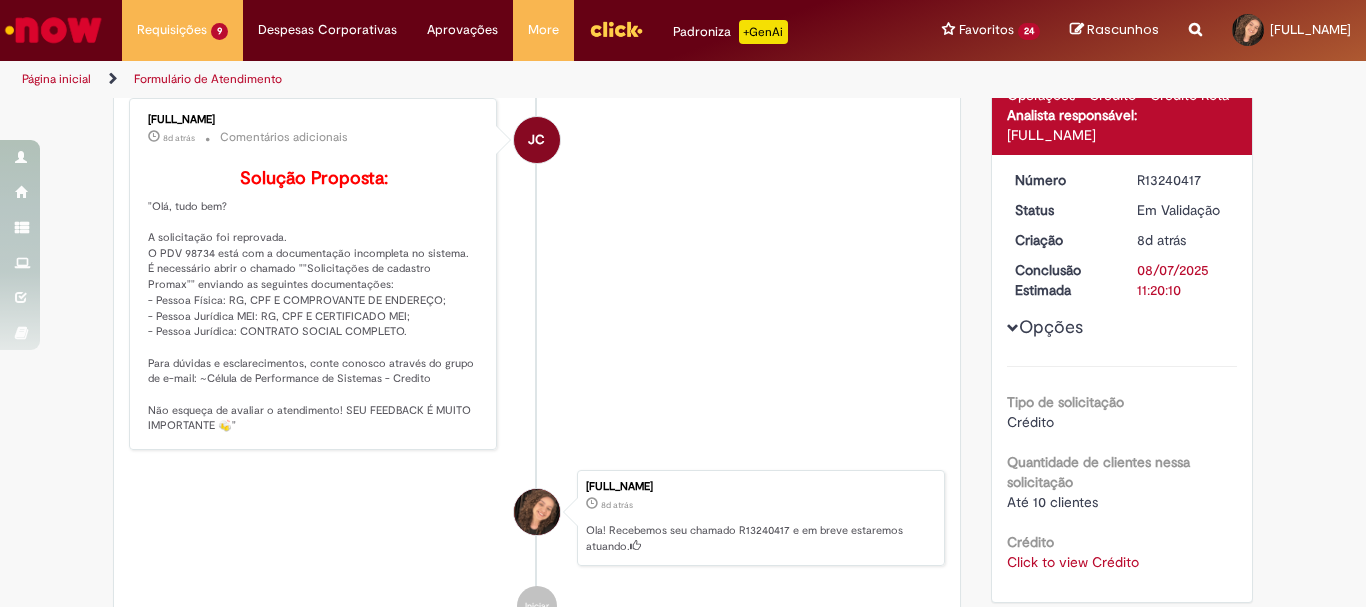 scroll, scrollTop: 400, scrollLeft: 0, axis: vertical 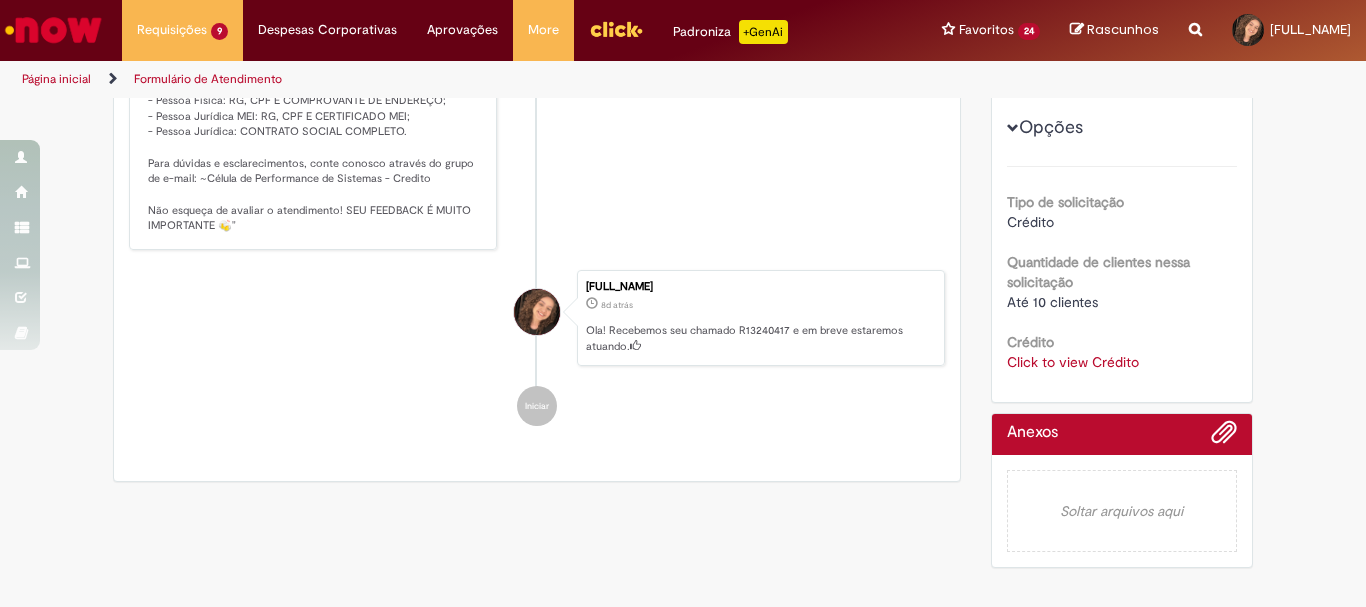 click on "Click to view Crédito" at bounding box center [1073, 362] 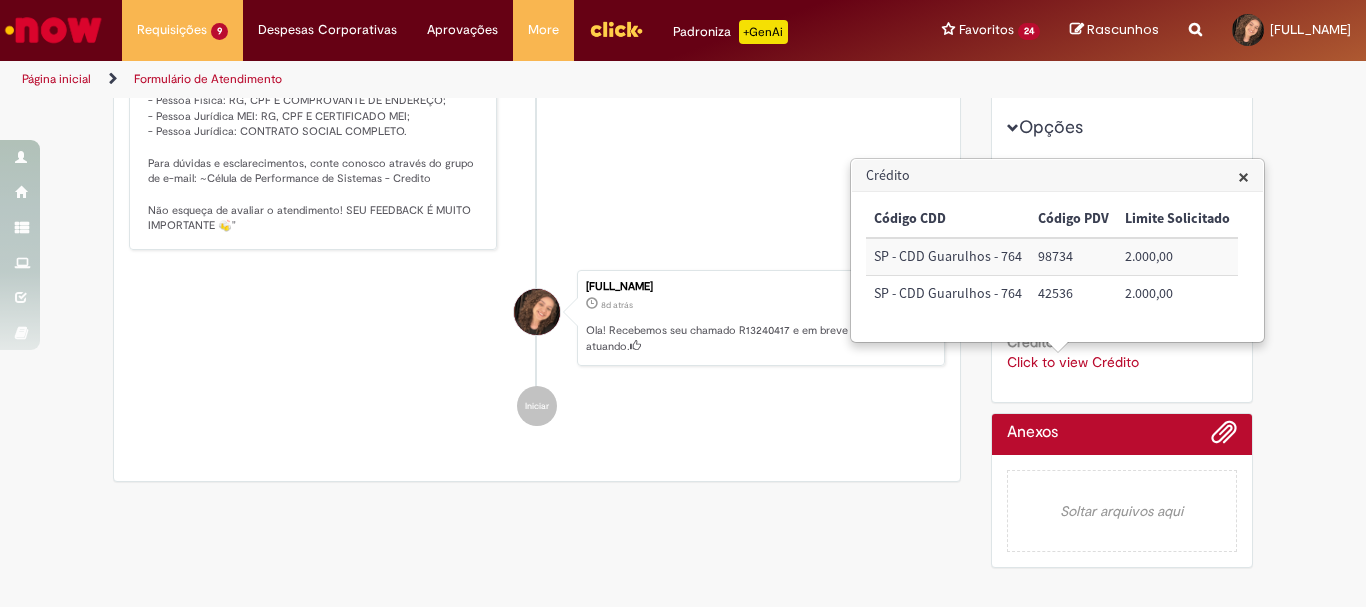 click on "Processo feito!! Obrigada, [NAME]
"Olá, tudo bem?
A solicitação foi reprovada.
O PDV 98734 está com a documentação incompleta no sistema.
É necessário abrir o chamado ""Solicitações de cadastro Promax"" enviando as seguintes documentações:
- Pessoa Física: RG, CPF E COMPROVANTE DE ENDEREÇO;
- Pessoa Jurídica MEI: RG, CPF E CERTIFICADO MEI;
- Pessoa Jurídica: CONTRATO SOCIAL COMPLETO.
Para dúvidas e esclarecimentos, conte conosco através do grupo de e-mail: ~Célula de Performance de Sistemas - Credito
Não esqueça de avaliar o atendimento! SEU FEEDBACK É MUITO IMPORTANTE 🍻"" at bounding box center [537, 74] 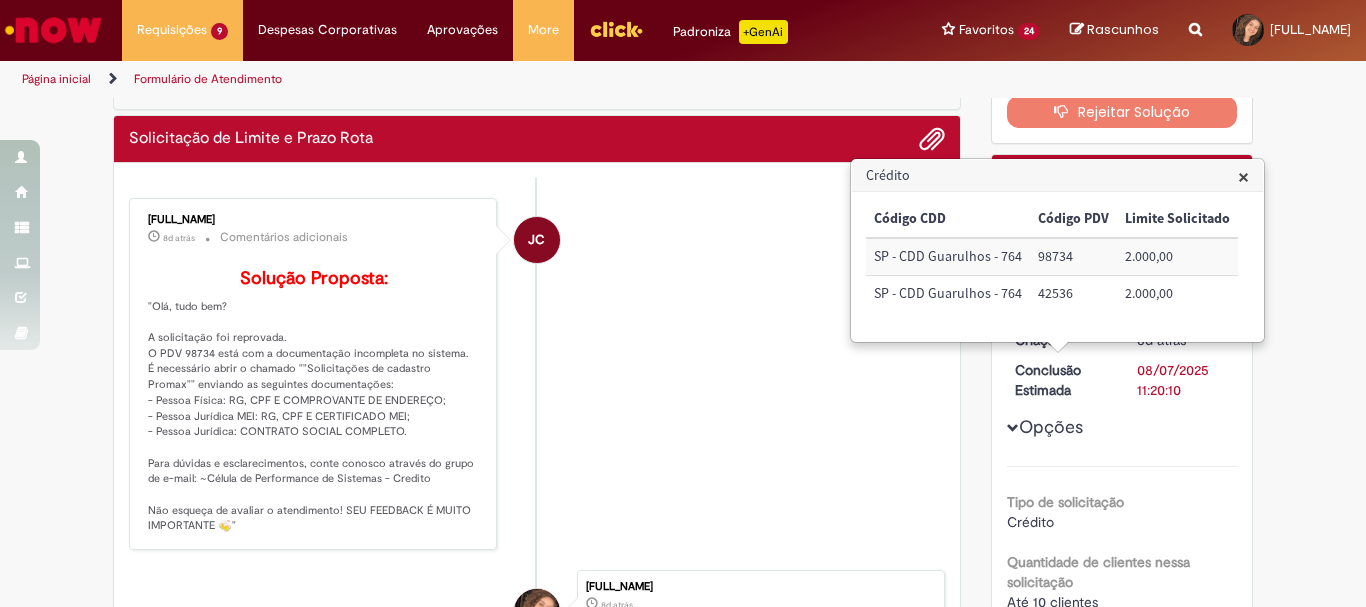 click on "Processo feito!! Obrigada, [NAME]
"Olá, tudo bem?
A solicitação foi reprovada.
O PDV 98734 está com a documentação incompleta no sistema.
É necessário abrir o chamado ""Solicitações de cadastro Promax"" enviando as seguintes documentações:
- Pessoa Física: RG, CPF E COMPROVANTE DE ENDEREÇO;
- Pessoa Jurídica MEI: RG, CPF E CERTIFICADO MEI;
- Pessoa Jurídica: CONTRATO SOCIAL COMPLETO.
Para dúvidas e esclarecimentos, conte conosco através do grupo de e-mail: ~Célula de Performance de Sistemas - Credito
Não esqueça de avaliar o atendimento! SEU FEEDBACK É MUITO IMPORTANTE 🍻"" at bounding box center (537, 374) 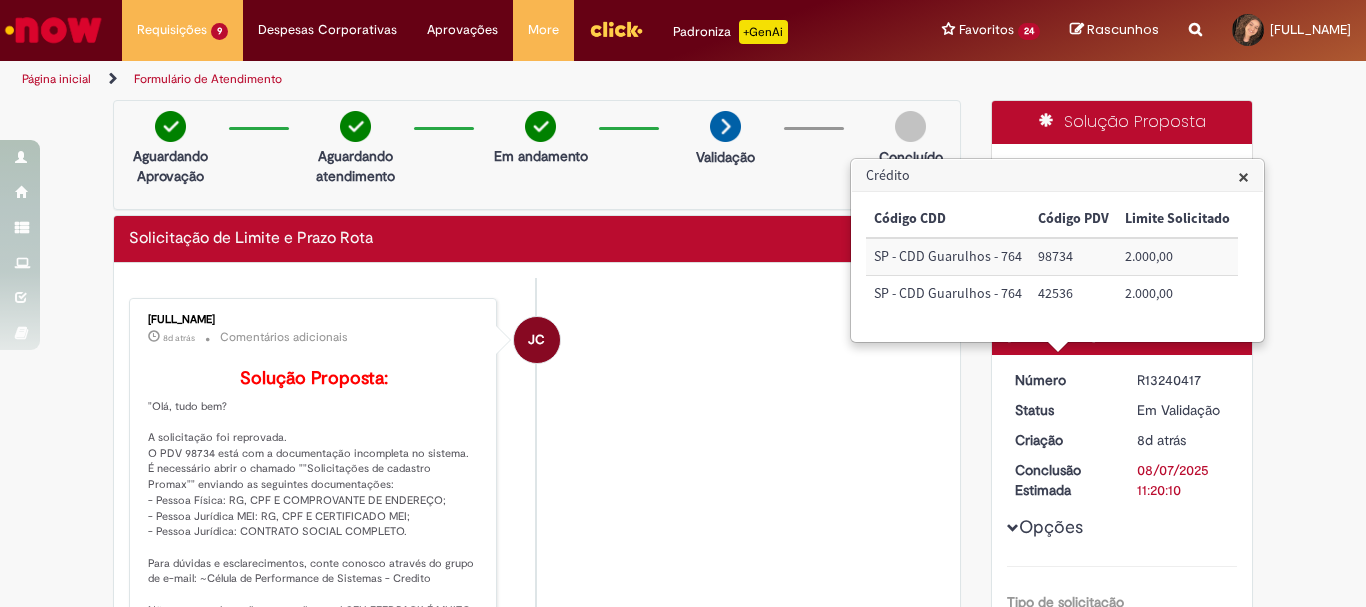 click on "×" at bounding box center (1243, 176) 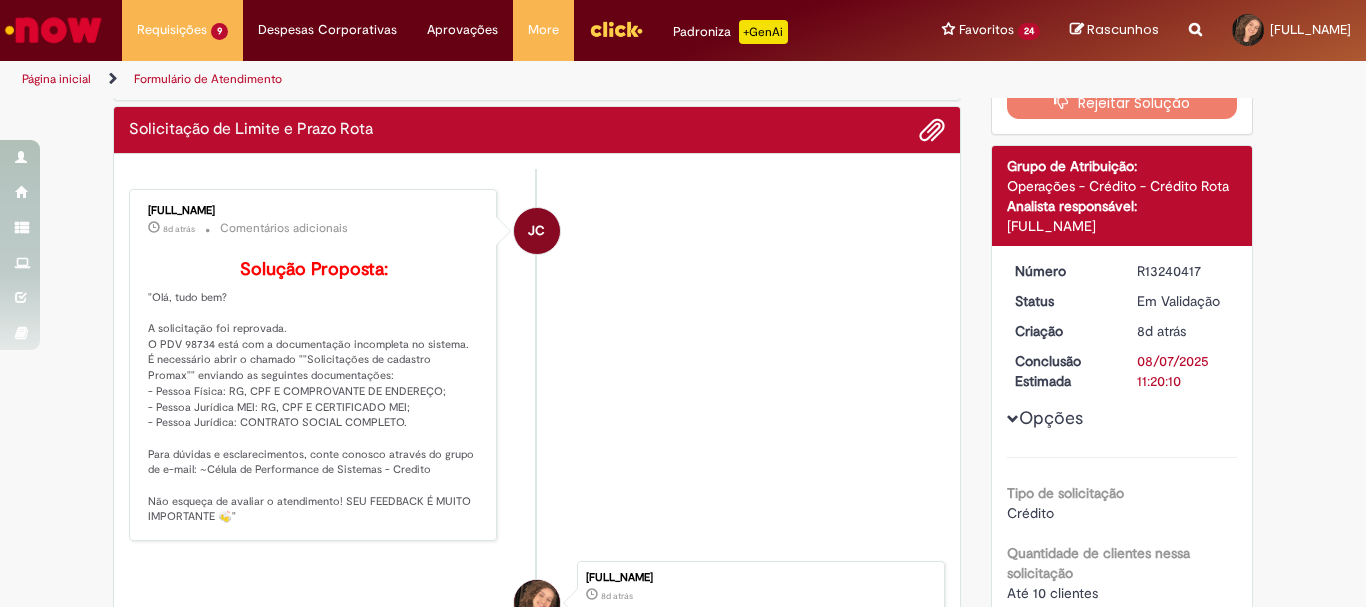 scroll, scrollTop: 9, scrollLeft: 0, axis: vertical 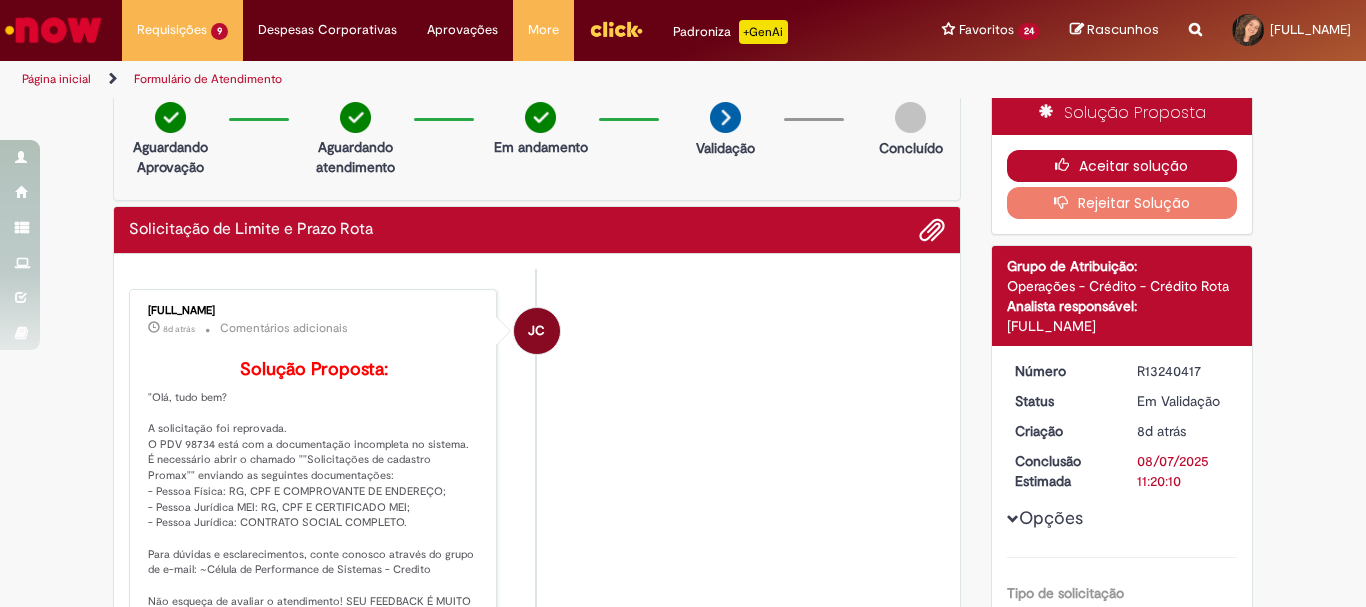 click on "Aceitar solução" at bounding box center [1122, 166] 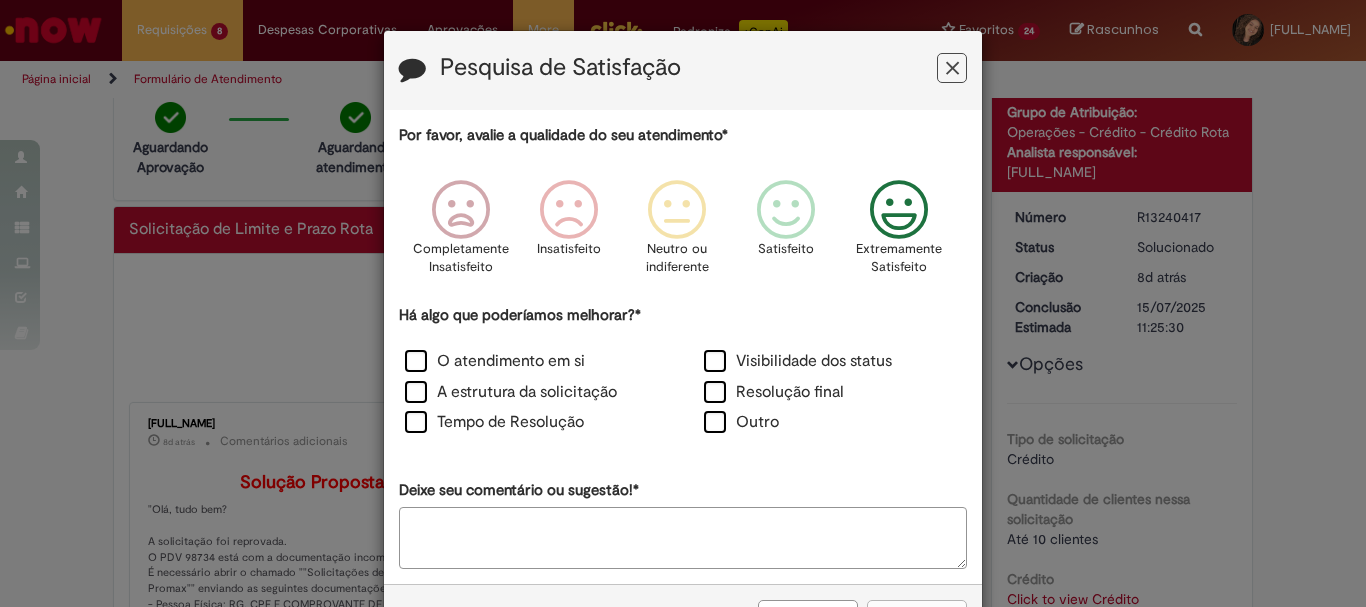 click at bounding box center [899, 210] 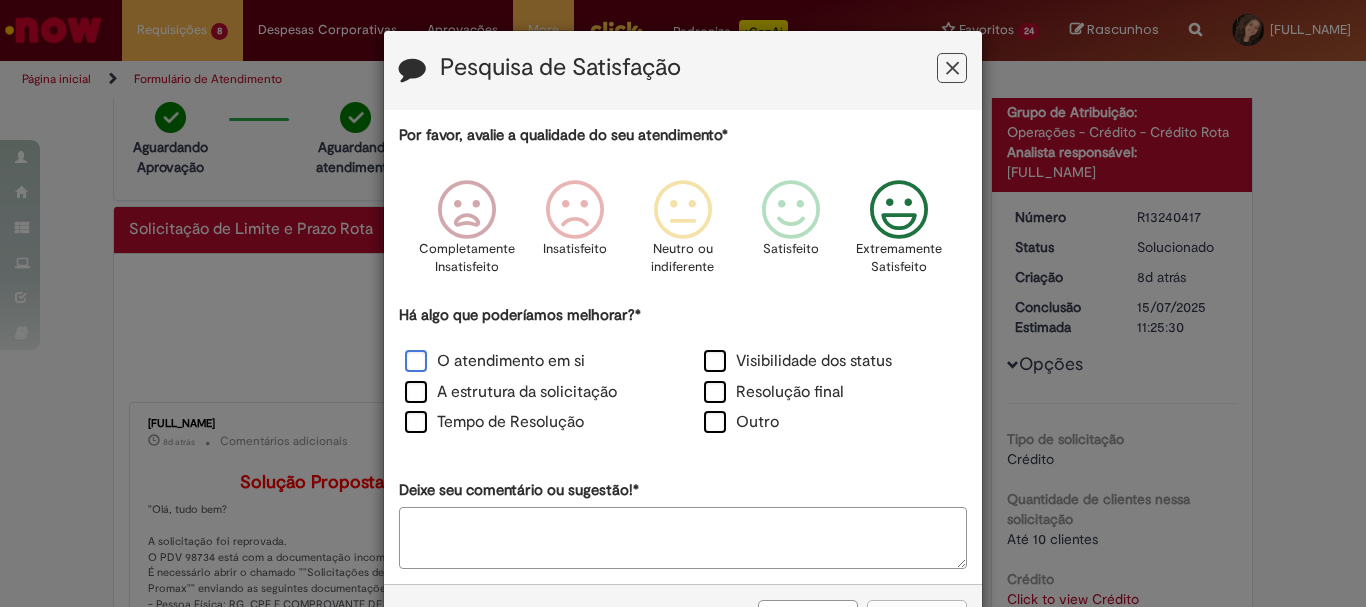click on "O atendimento em si" at bounding box center [495, 361] 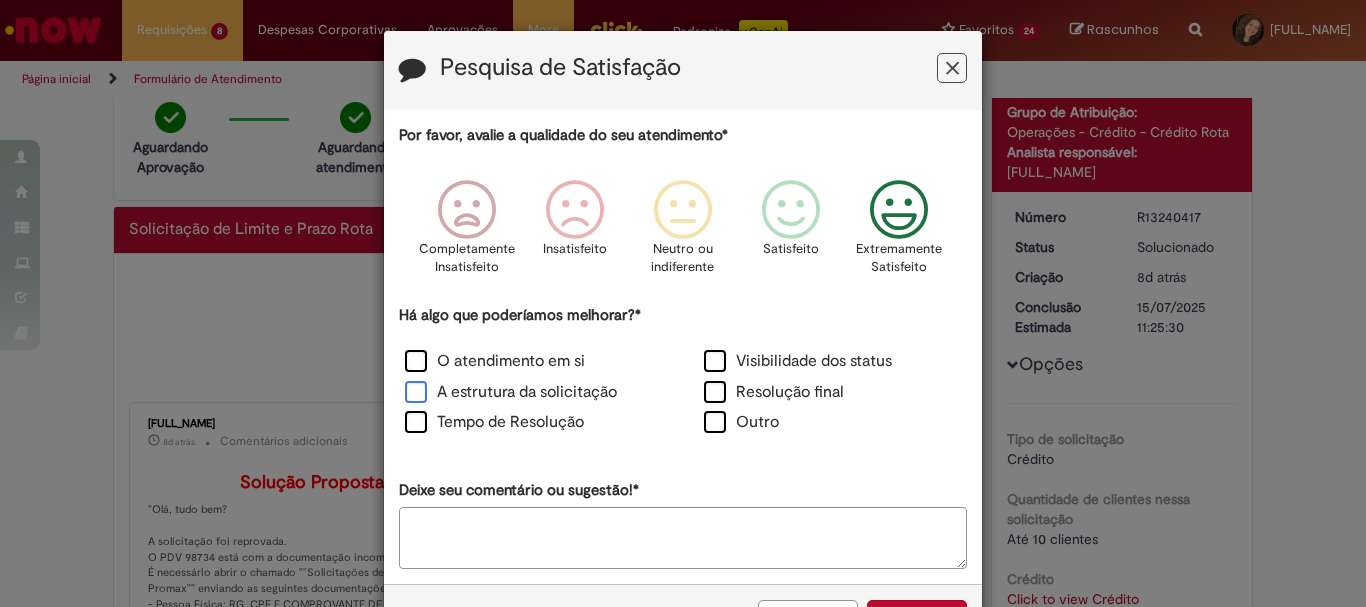 drag, startPoint x: 435, startPoint y: 389, endPoint x: 436, endPoint y: 417, distance: 28.01785 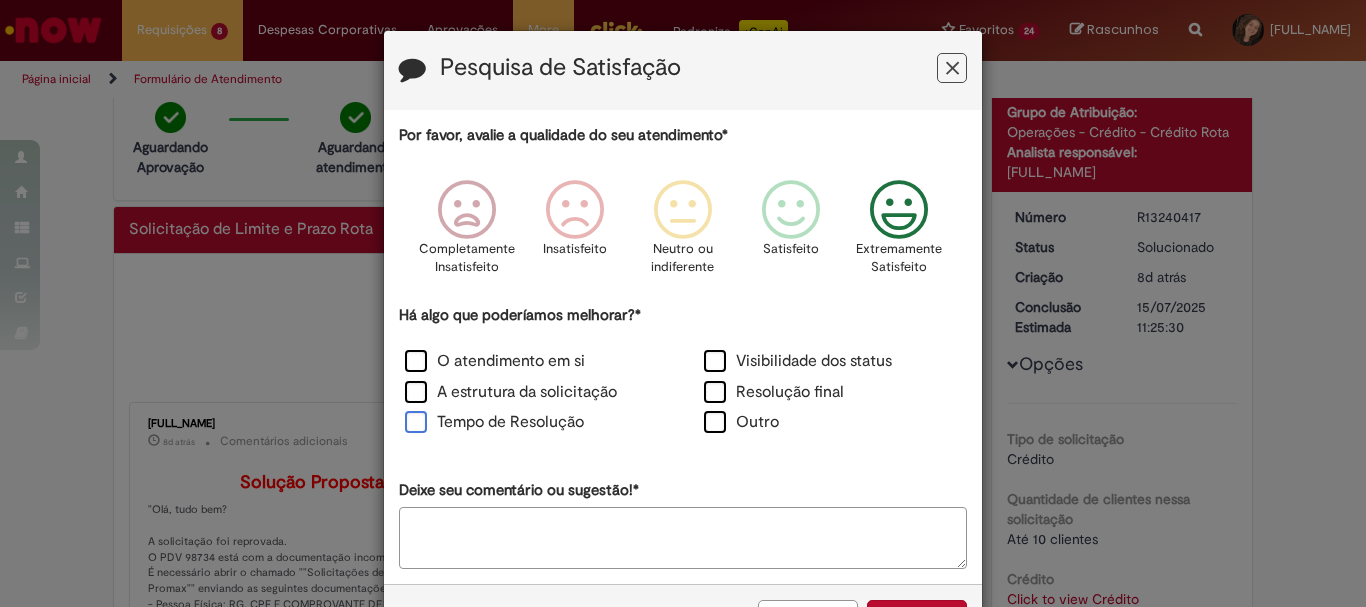 click on "Tempo de Resolução" at bounding box center (494, 422) 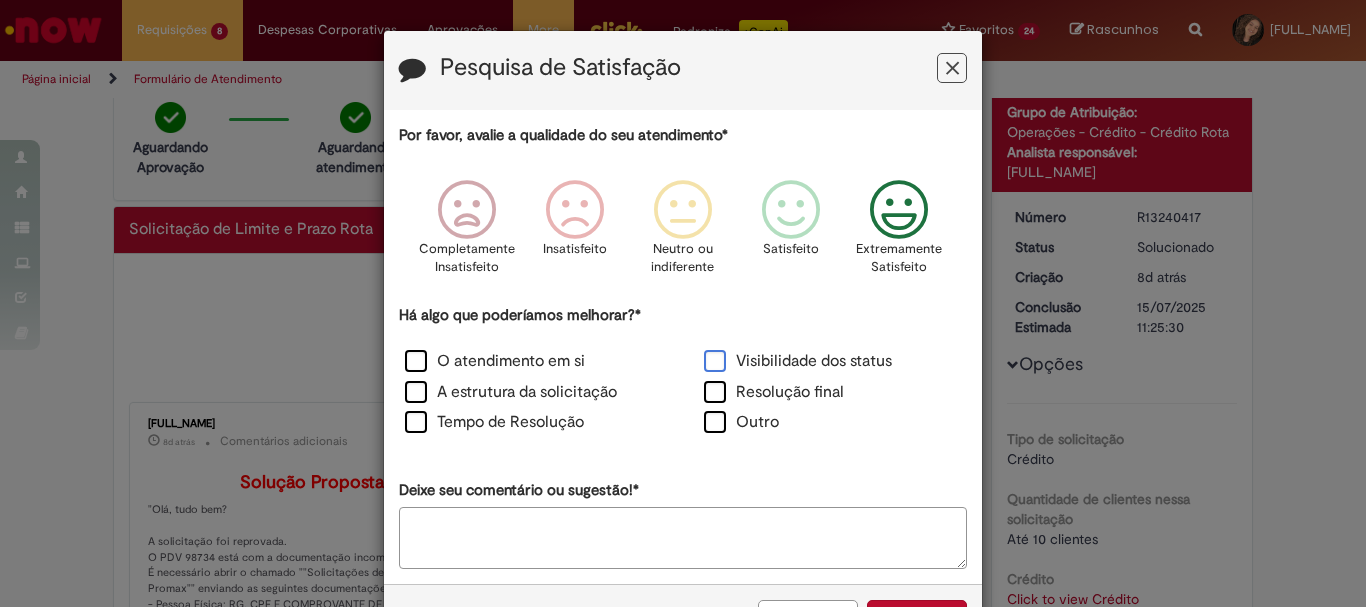 click on "Visibilidade dos status" at bounding box center [798, 361] 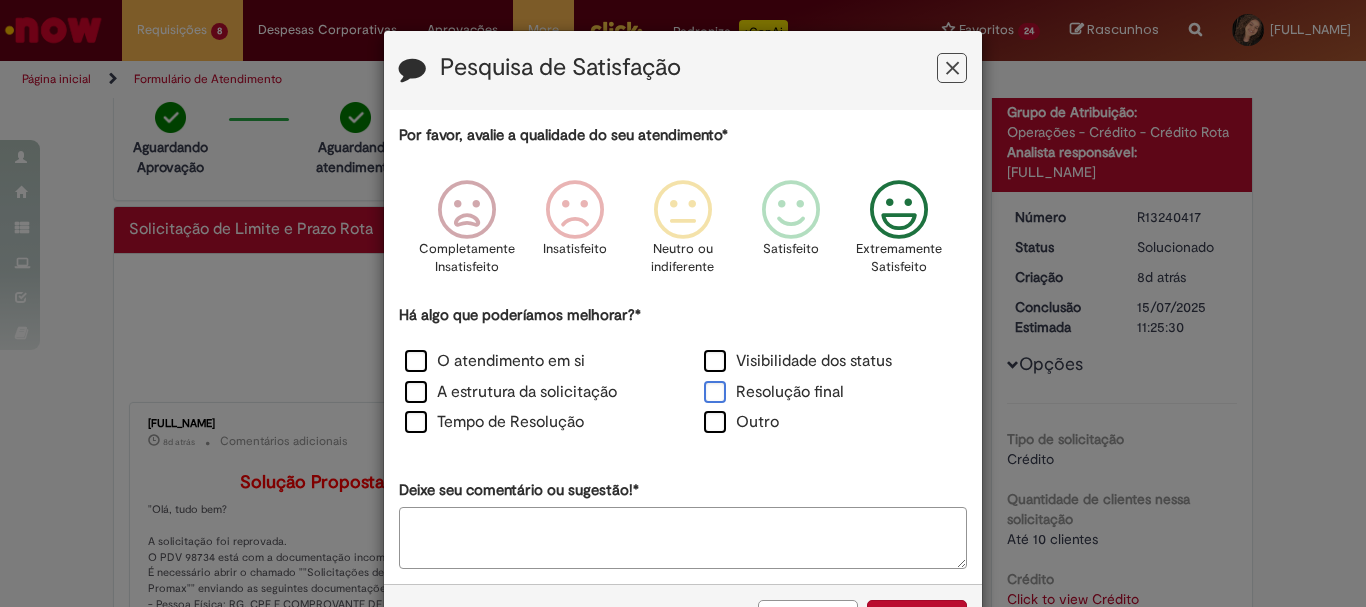 click on "Resolução final" at bounding box center [774, 392] 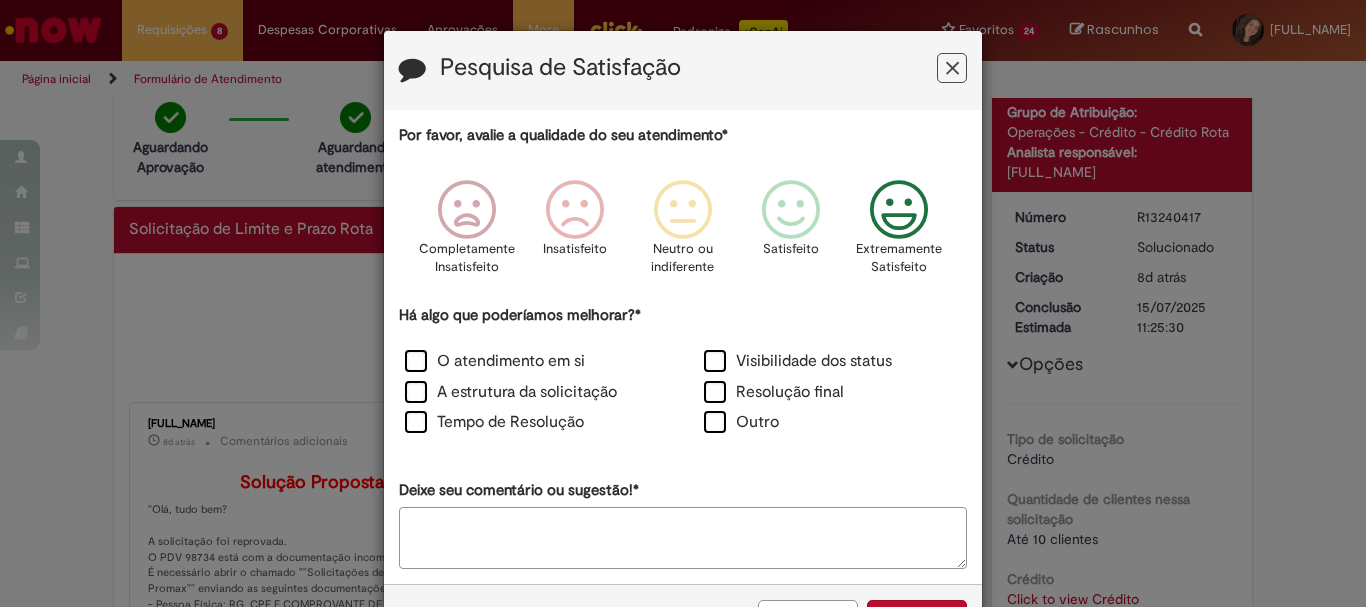 scroll, scrollTop: 73, scrollLeft: 0, axis: vertical 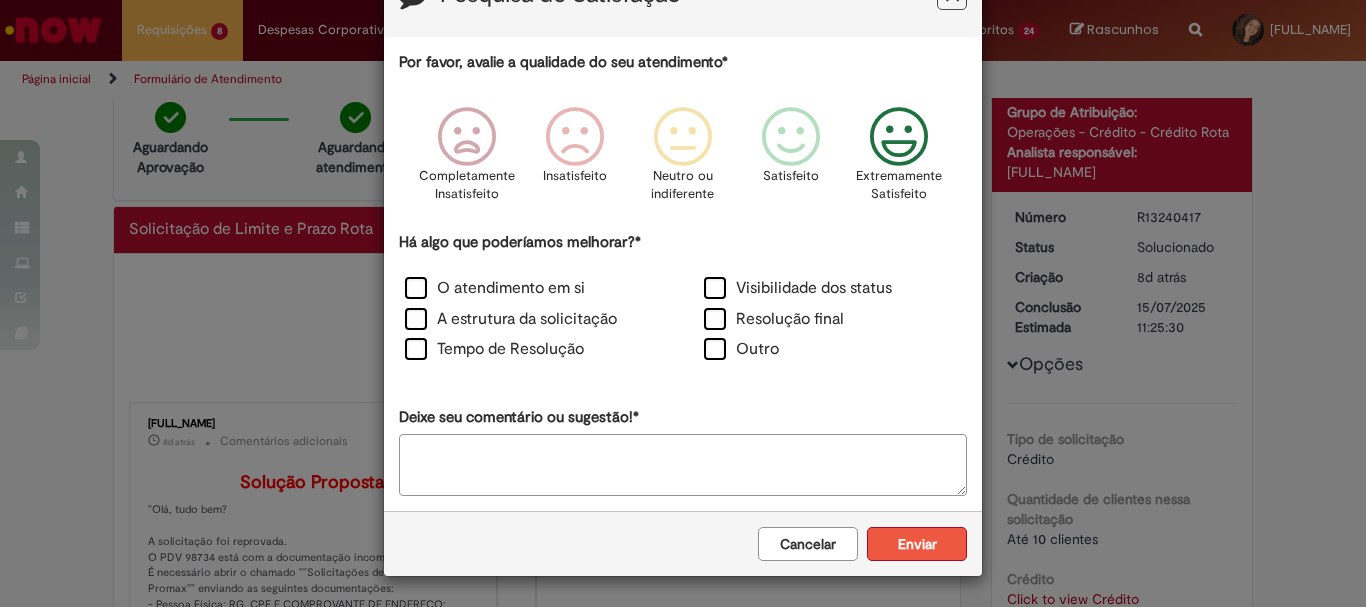 click on "Enviar" at bounding box center [917, 544] 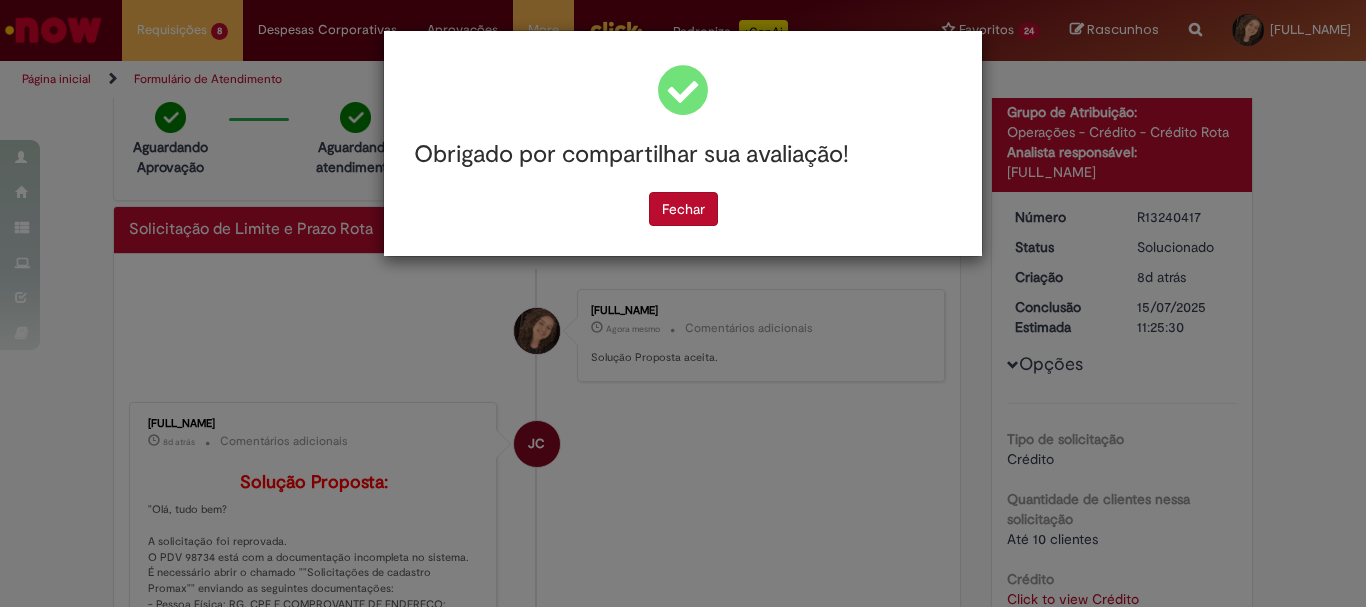 scroll, scrollTop: 0, scrollLeft: 0, axis: both 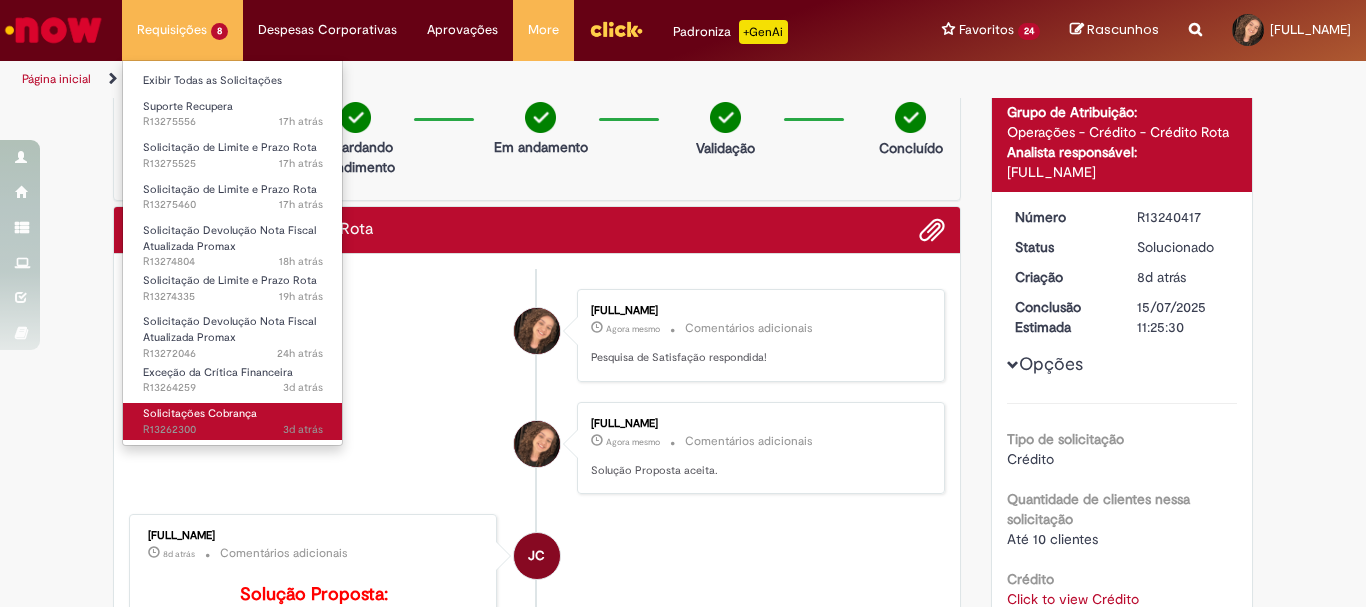 click on "Solicitações Cobrança" at bounding box center (200, 413) 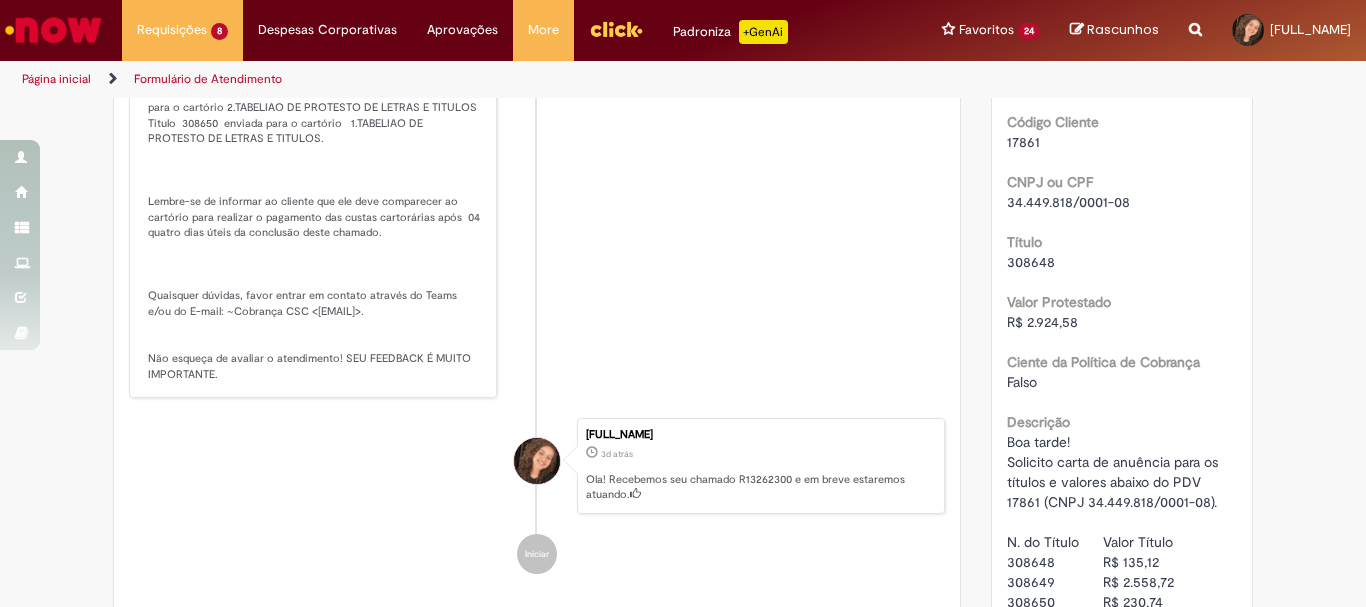 scroll, scrollTop: 700, scrollLeft: 0, axis: vertical 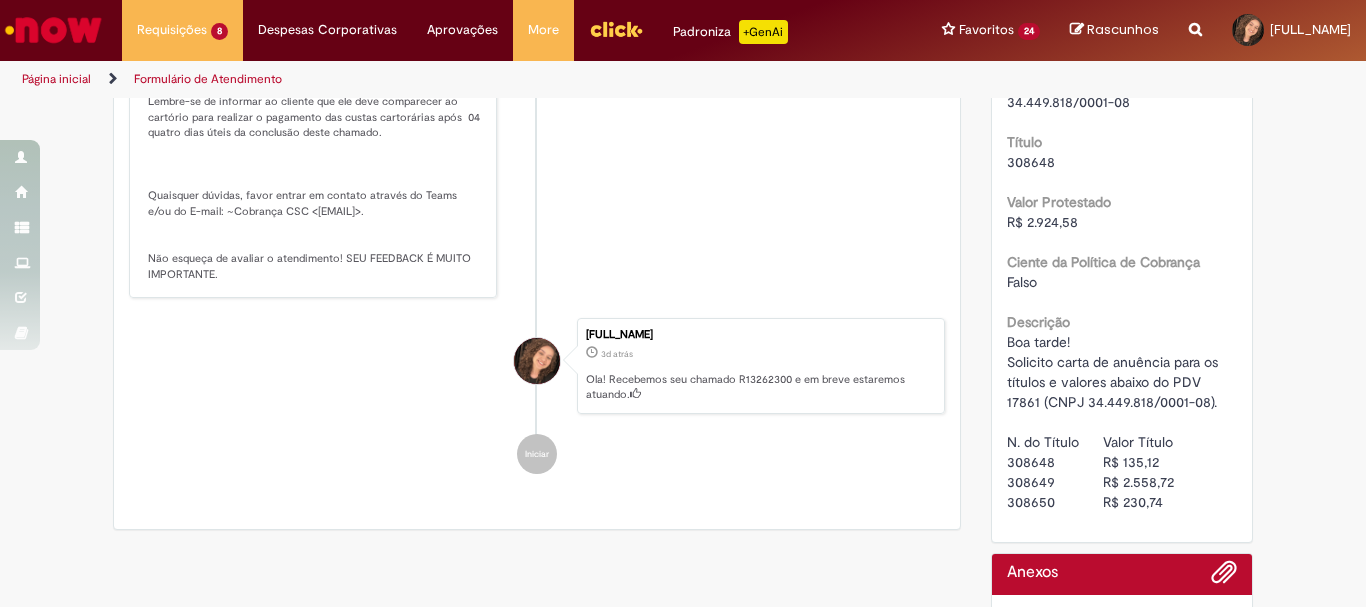 click on "Boa tarde!
Solicito carta de anuência para os títulos e valores abaixo do PDV 17861 (CNPJ 34.449.818/0001-08).
N. do Título	Valor Título
308648	        R$ 135,12
308649	        R$ 2.558,72
308650	        R$ 230,74" at bounding box center (1114, 422) 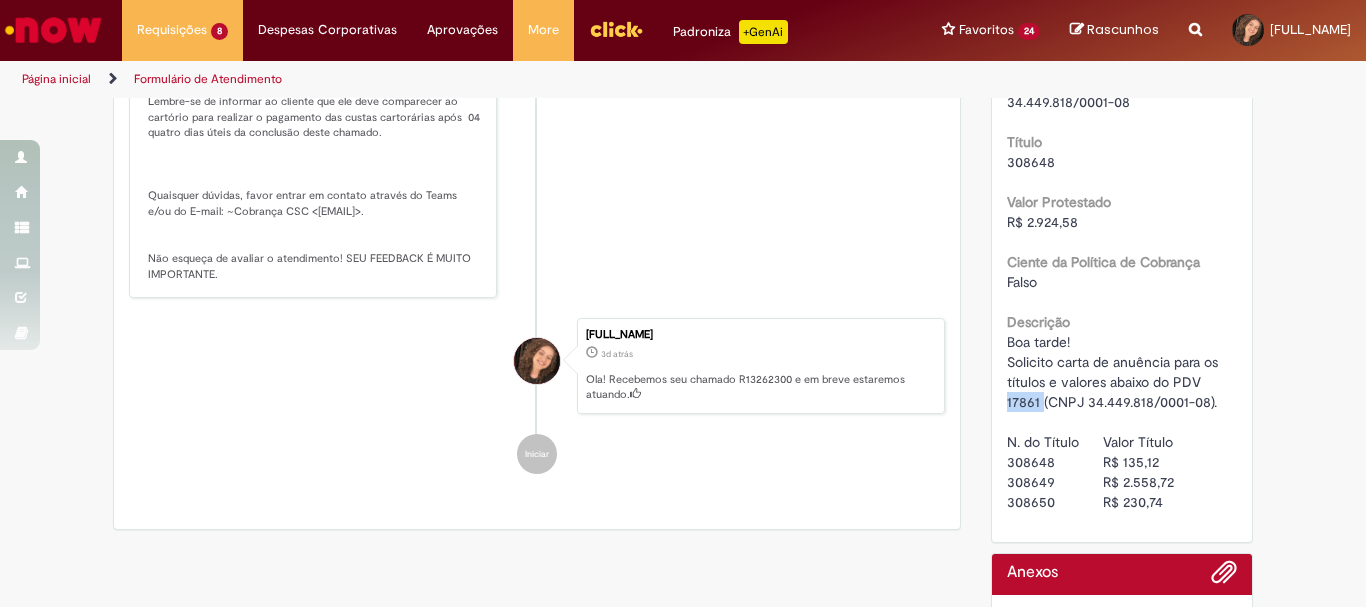 copy on "17861" 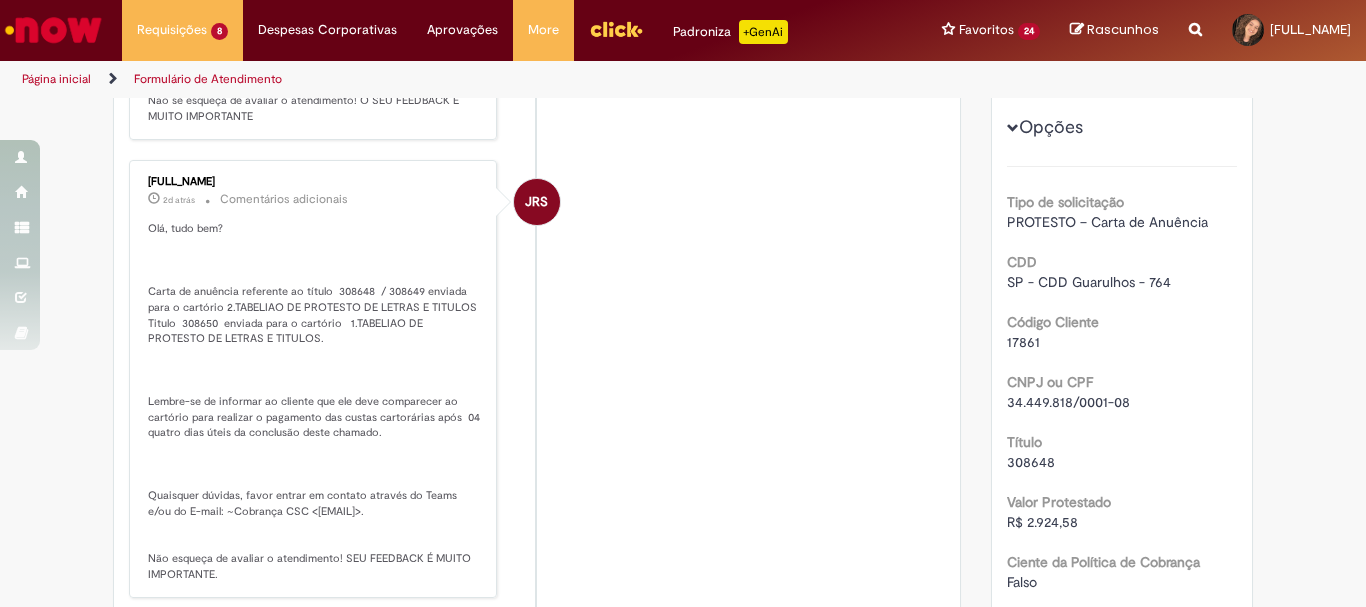 scroll, scrollTop: 500, scrollLeft: 0, axis: vertical 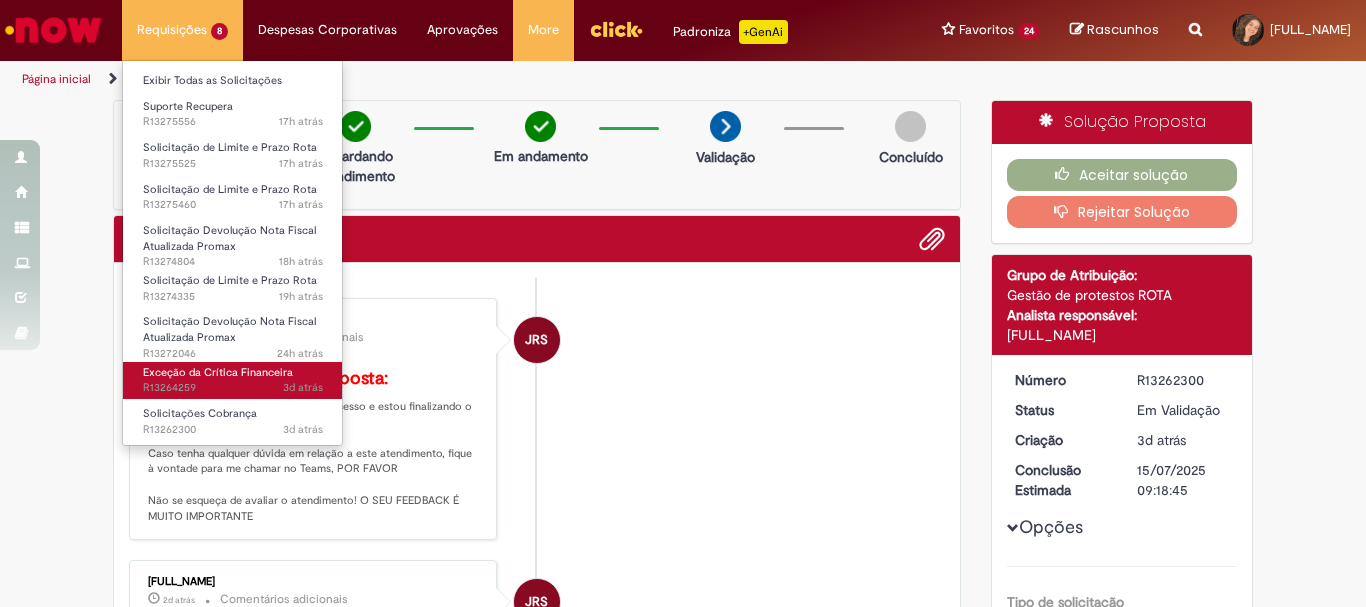 click on "Exceção da Crítica Financeira" at bounding box center (218, 372) 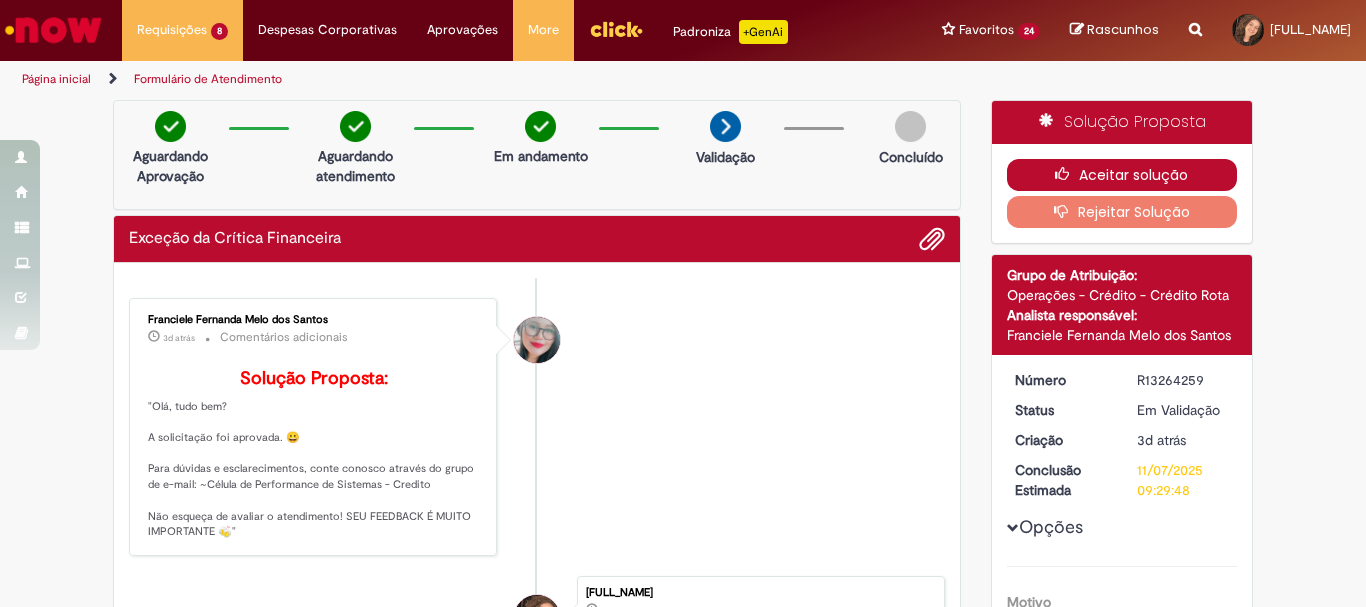 click on "Aceitar solução" at bounding box center (1122, 175) 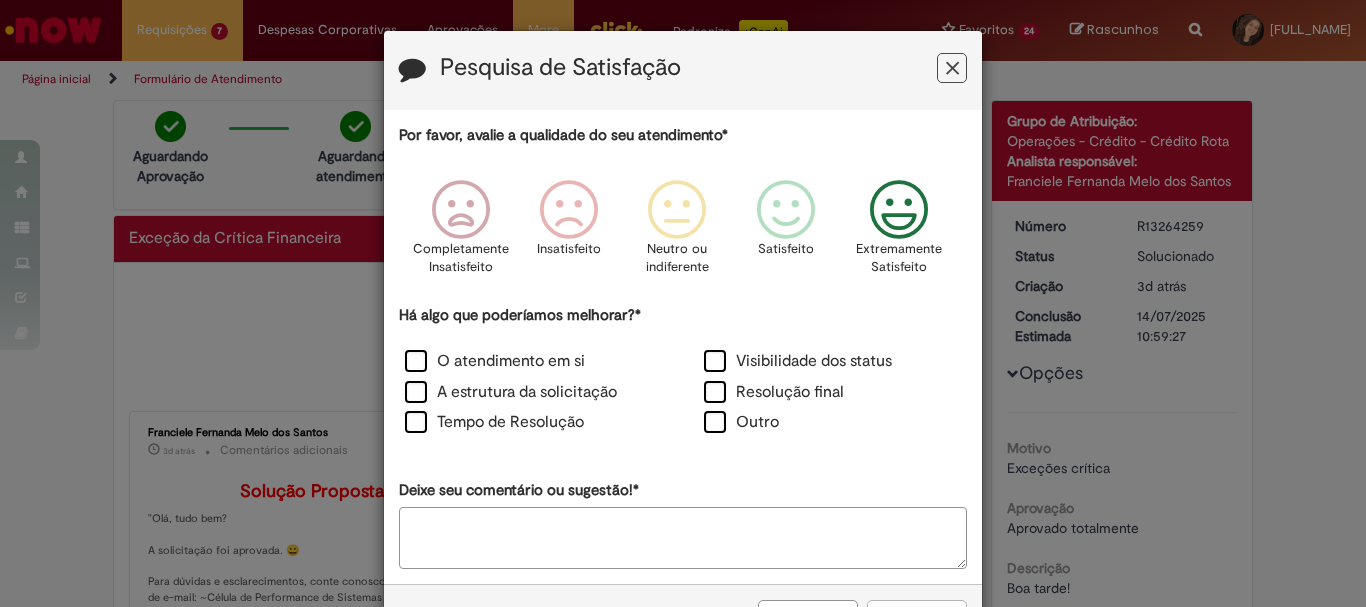 click on "Extremamente Satisfeito" at bounding box center [900, 233] 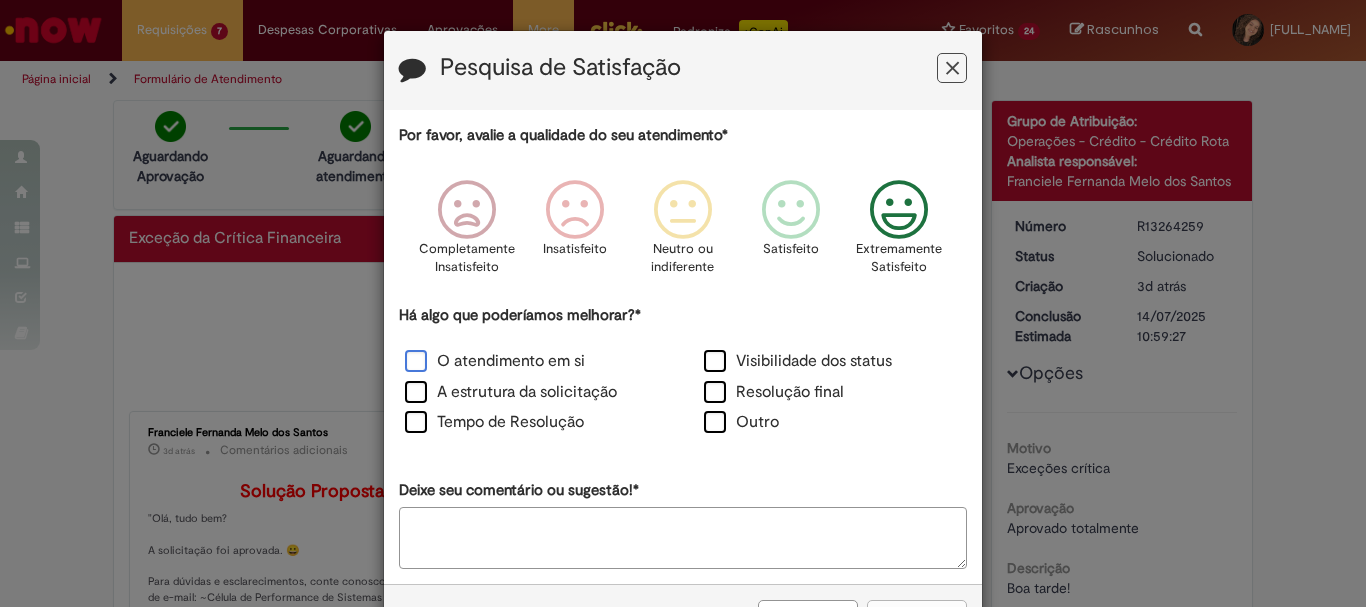 click on "O atendimento em si" at bounding box center [495, 361] 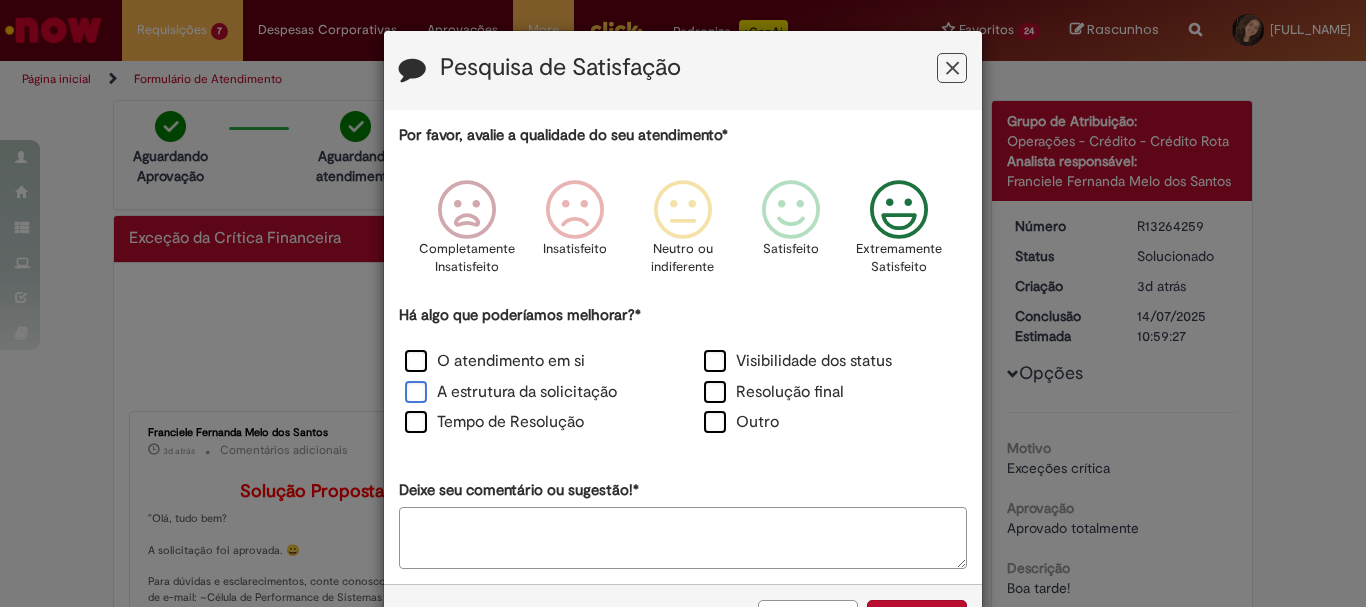 click on "A estrutura da solicitação" at bounding box center [511, 392] 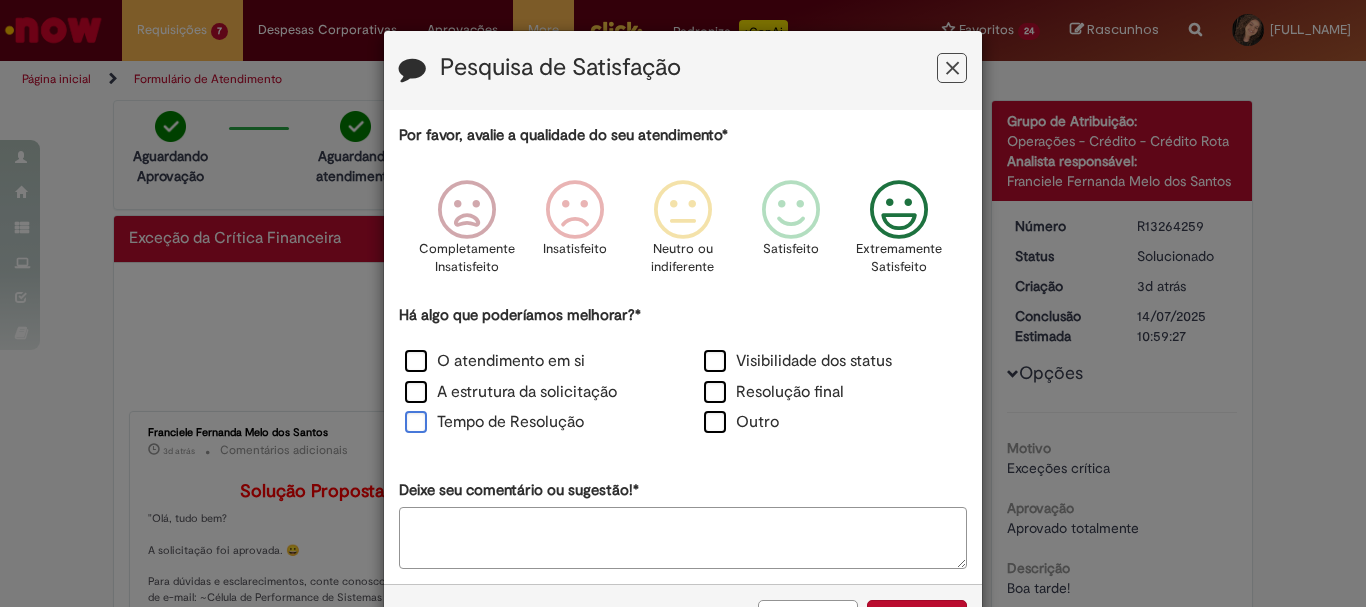 click on "Tempo de Resolução" at bounding box center [494, 422] 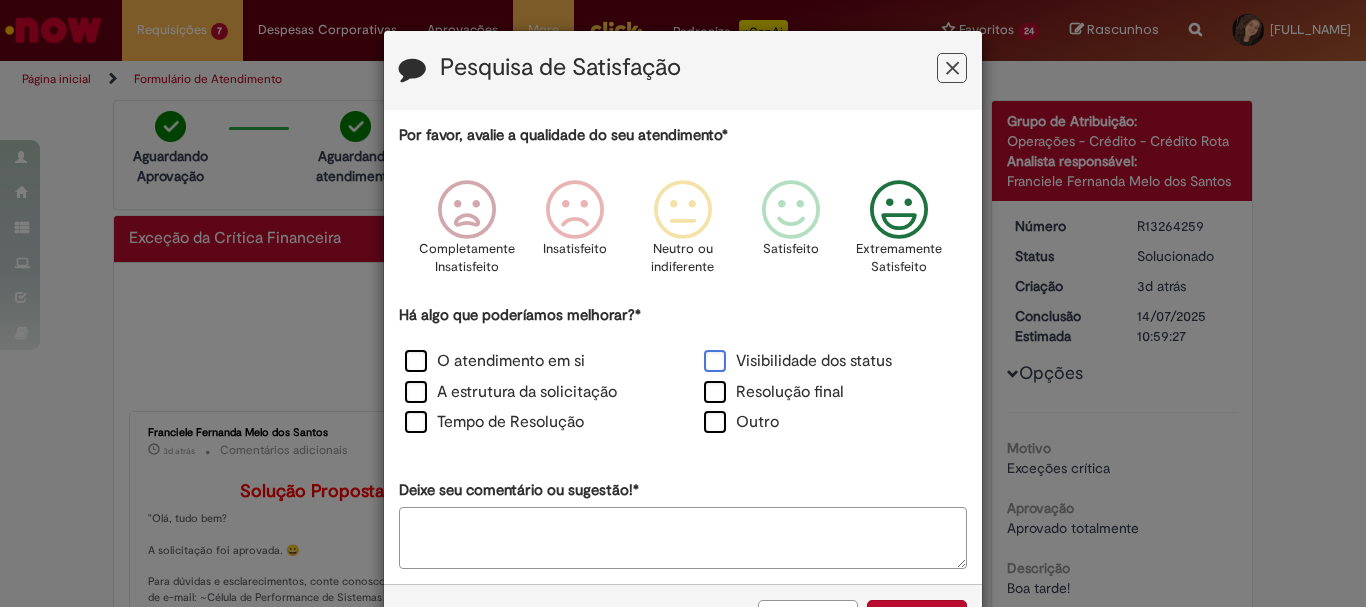 click on "Visibilidade dos status" at bounding box center (798, 361) 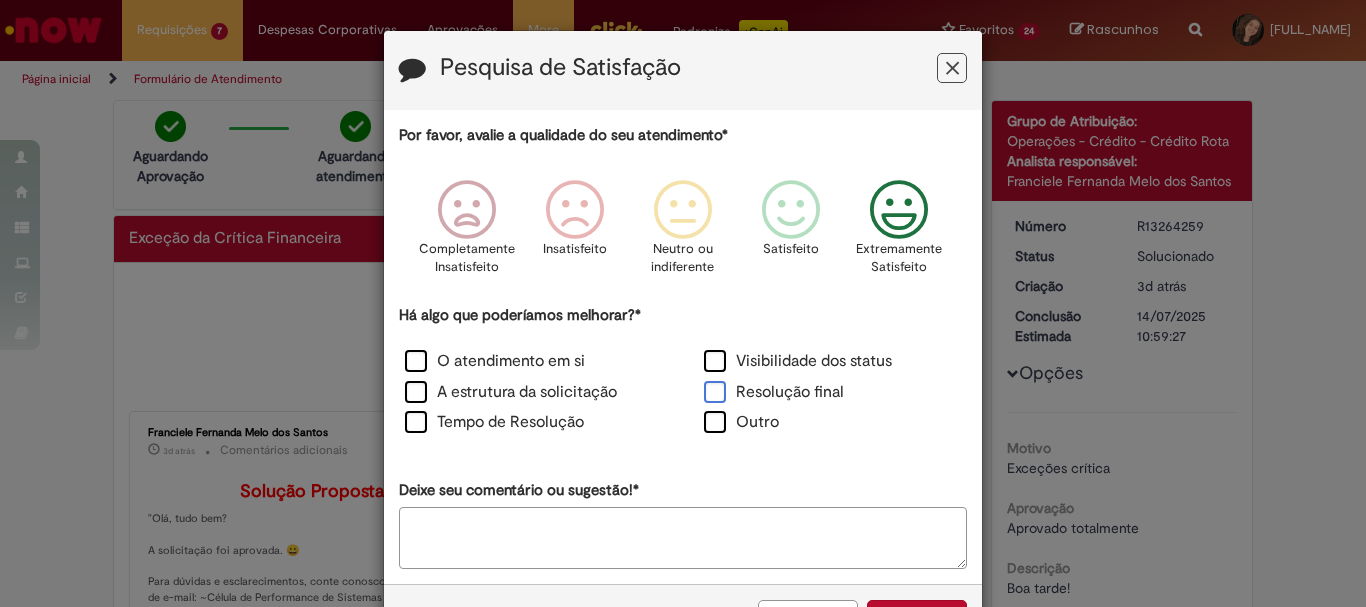 click on "Resolução final" at bounding box center [774, 392] 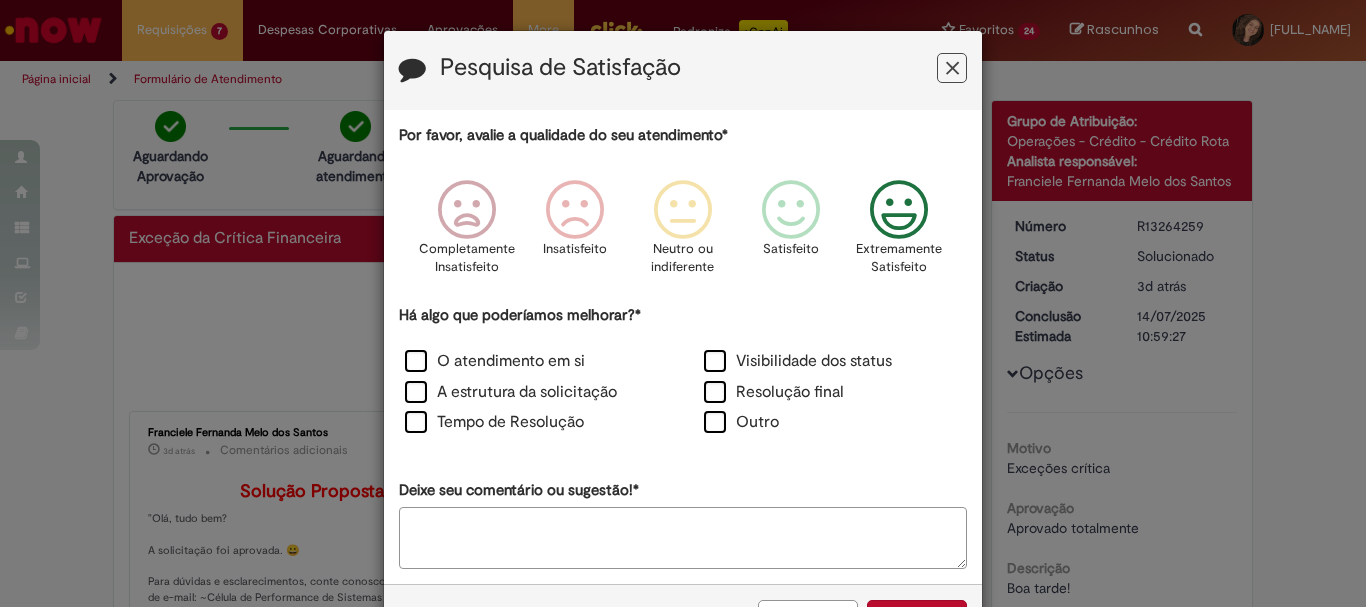 scroll, scrollTop: 73, scrollLeft: 0, axis: vertical 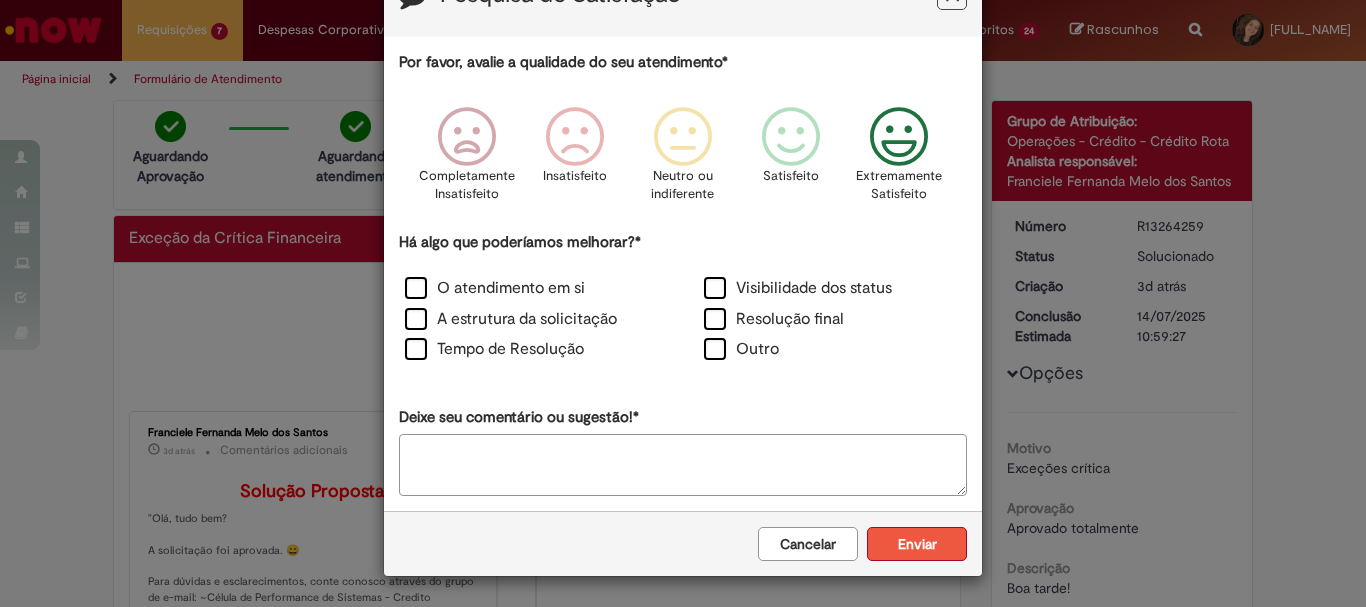 click on "Enviar" at bounding box center [917, 544] 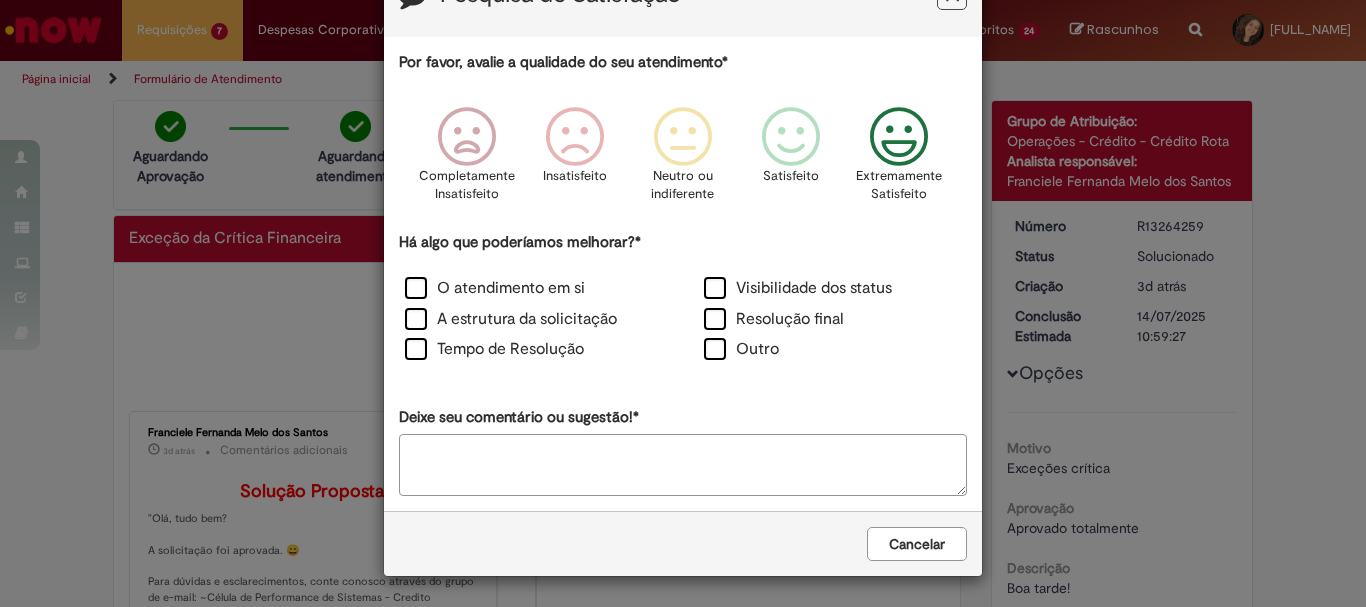 scroll, scrollTop: 0, scrollLeft: 0, axis: both 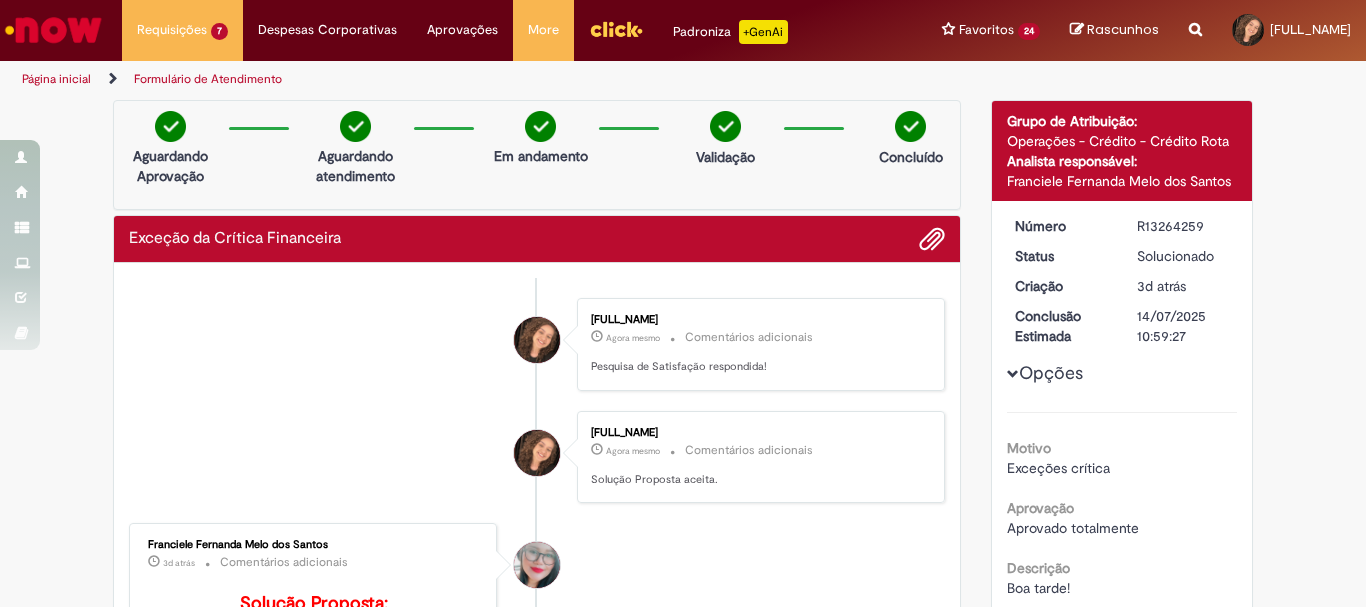 click on "Obrigado por compartilhar sua avaliação!
Fechar" at bounding box center [683, 303] 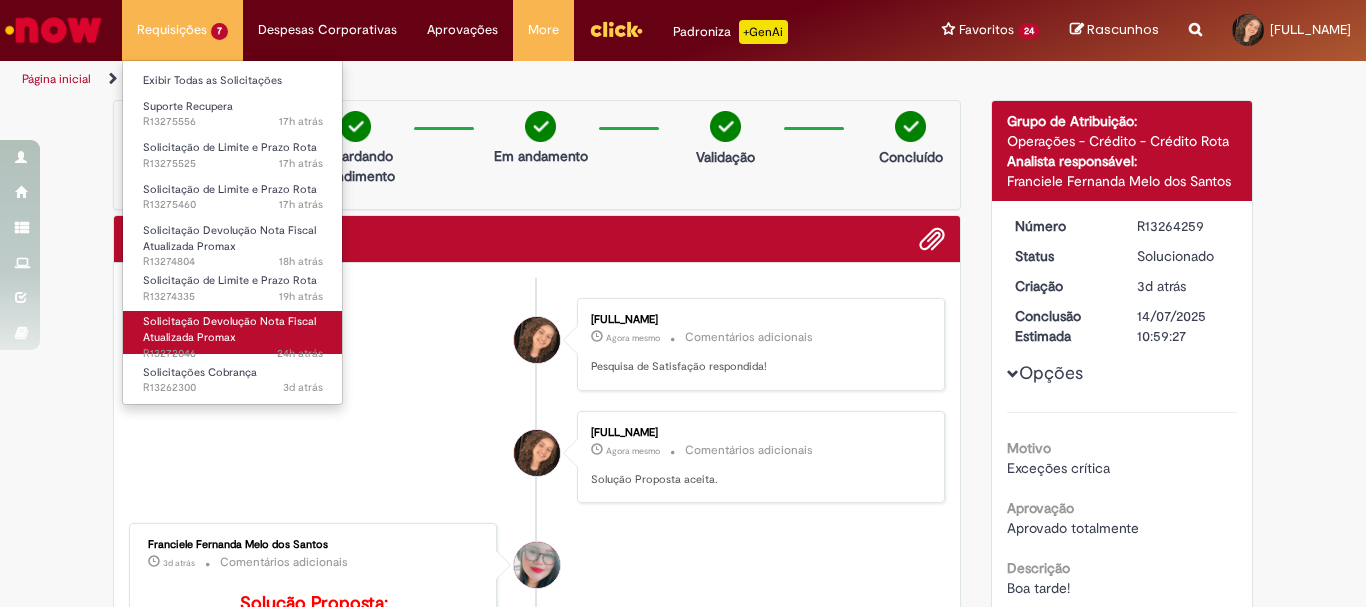 click on "Solicitação Devolução Nota Fiscal Atualizada Promax" at bounding box center (229, 329) 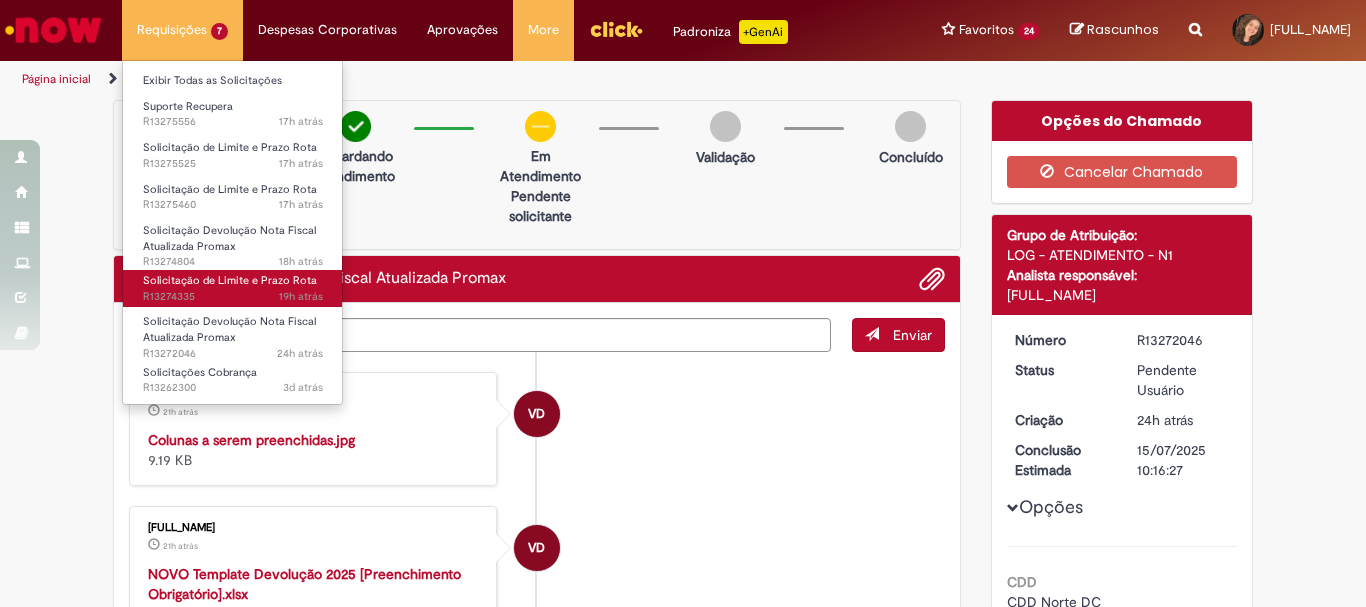 click on "19h atrás 19 horas atrás  R13274335" at bounding box center [233, 297] 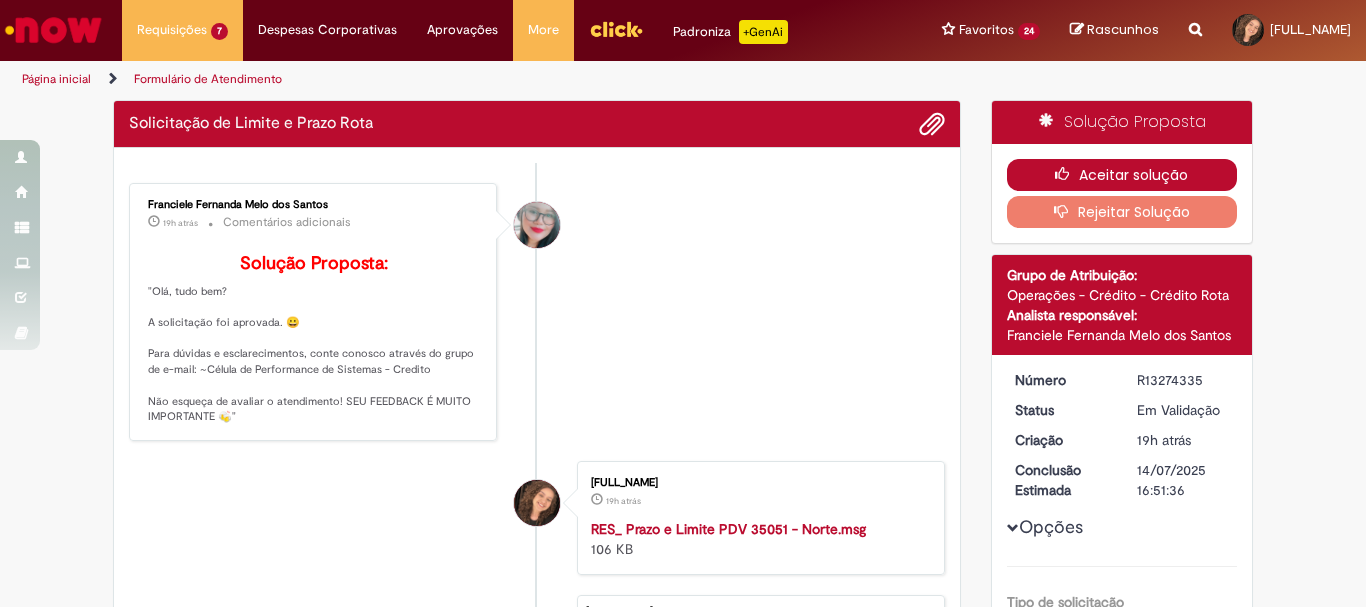click on "Aceitar solução" at bounding box center [1122, 175] 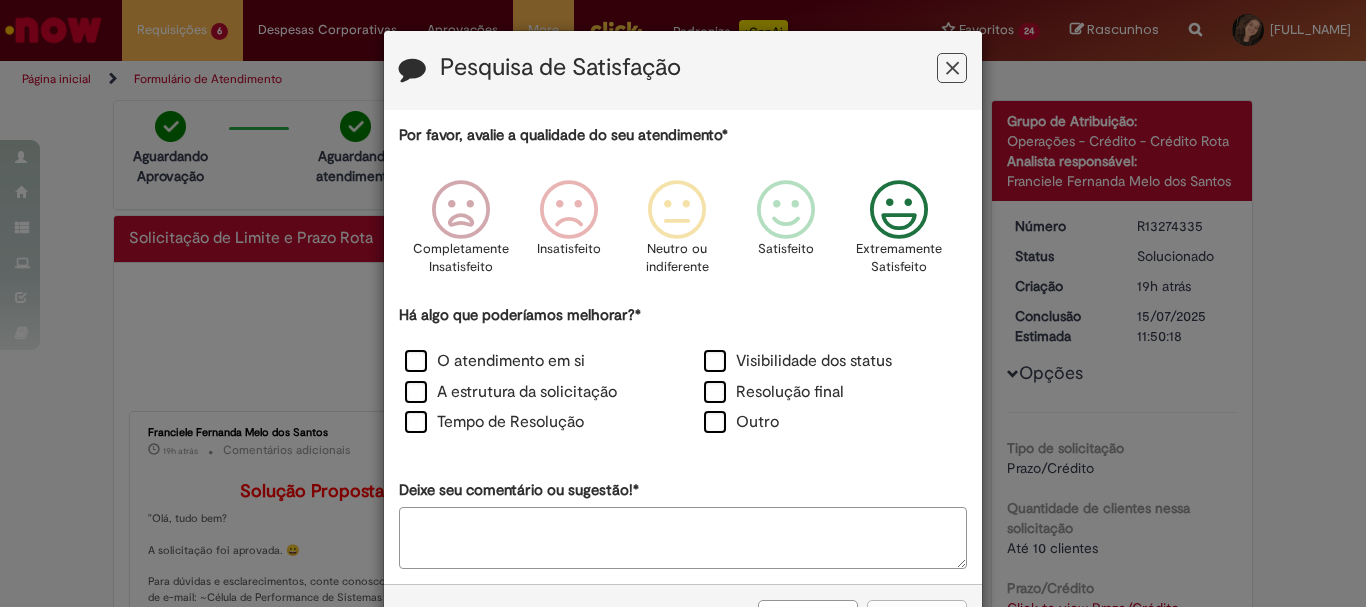 click at bounding box center [899, 210] 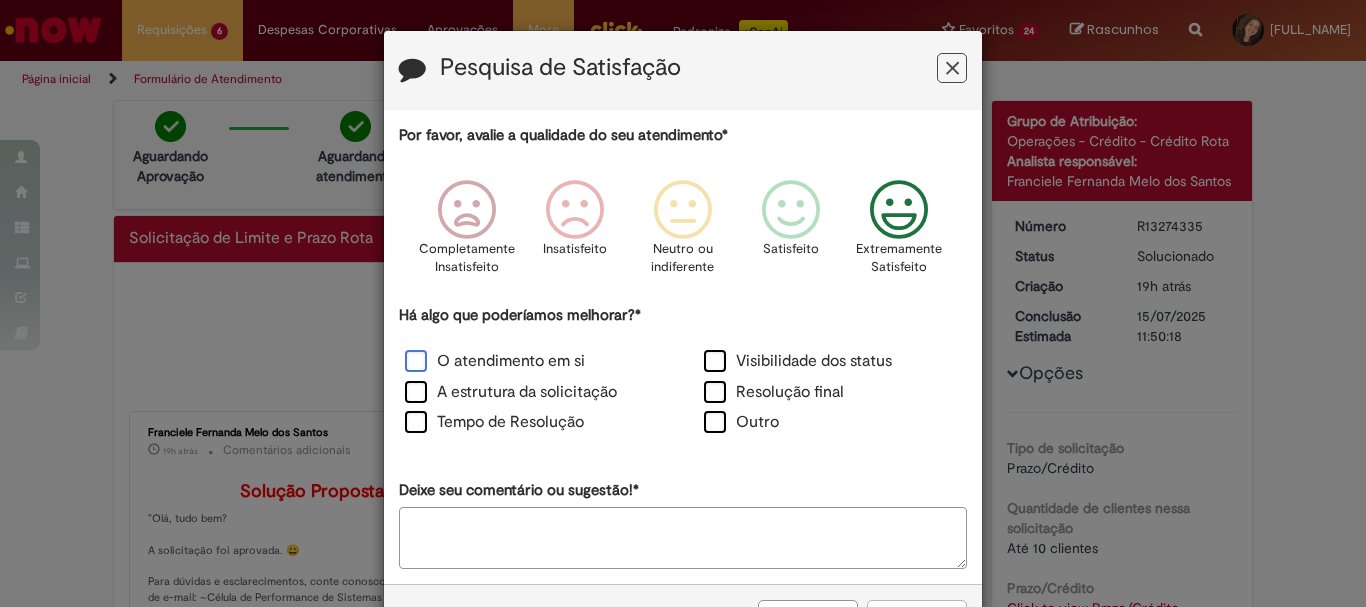 click on "O atendimento em si" at bounding box center [495, 361] 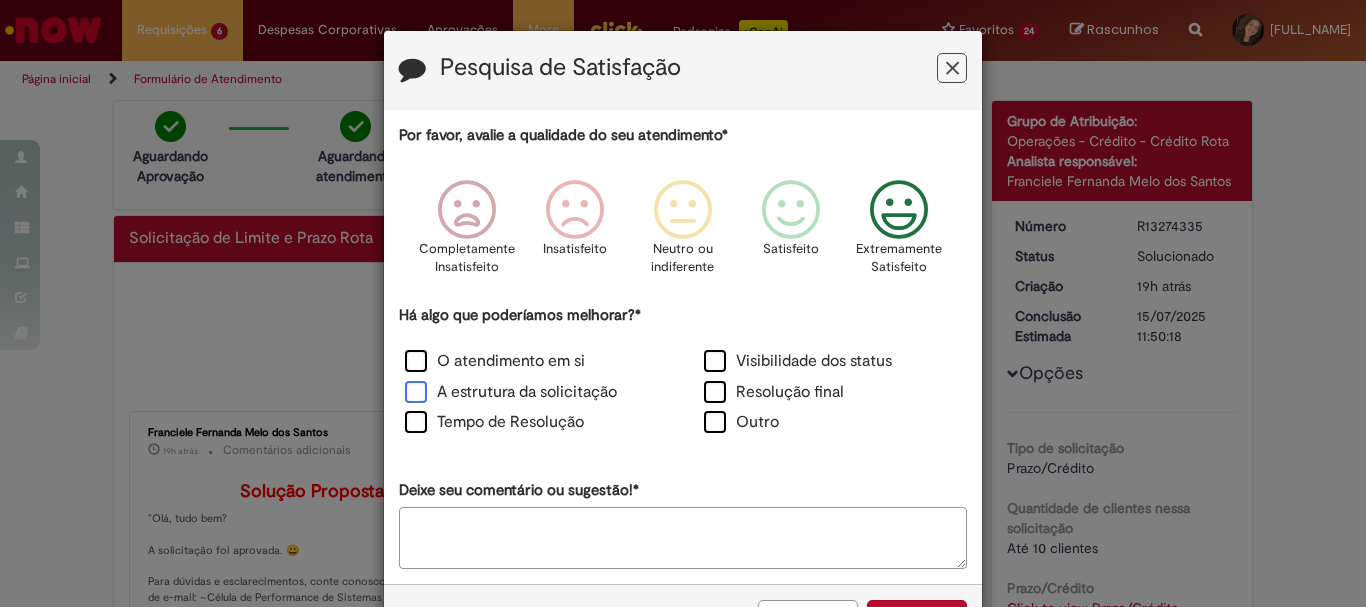 click on "A estrutura da solicitação" at bounding box center [511, 392] 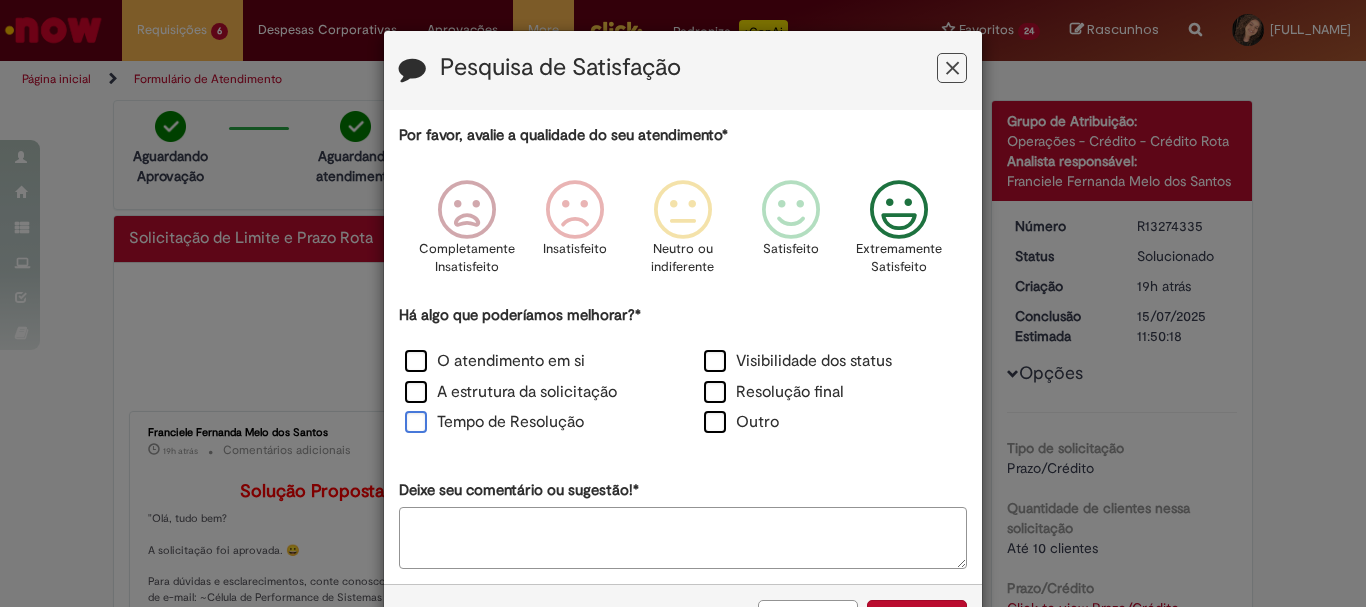 click on "Tempo de Resolução" at bounding box center (494, 422) 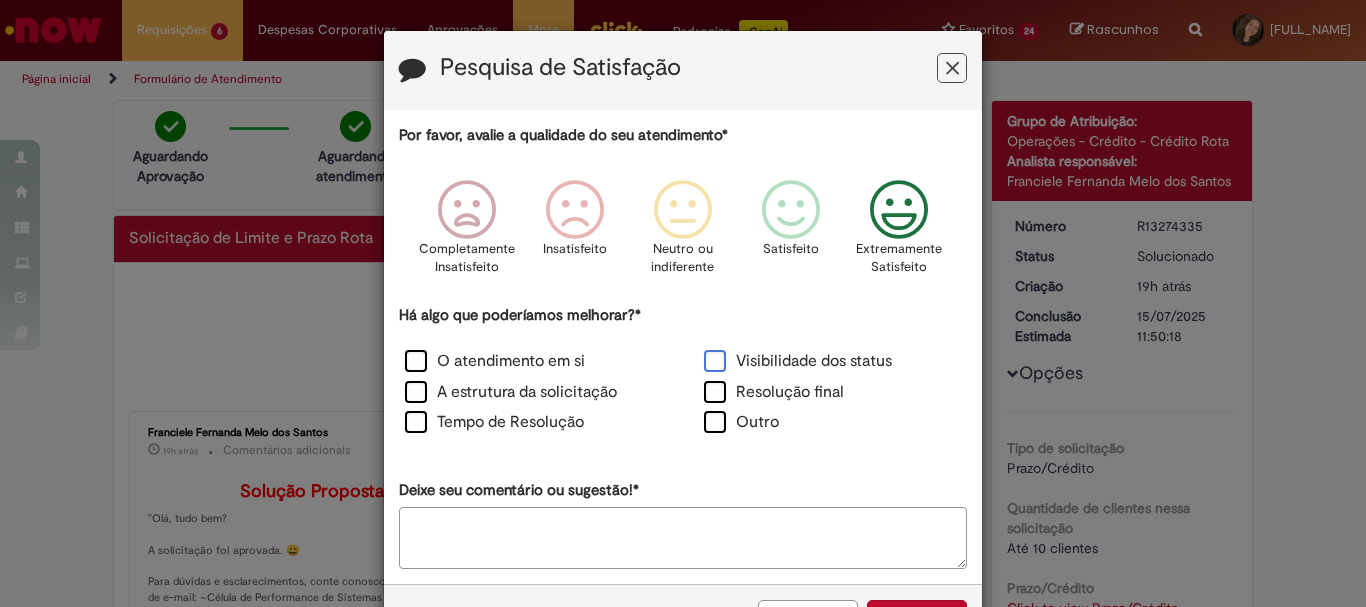 click on "Visibilidade dos status" at bounding box center (798, 361) 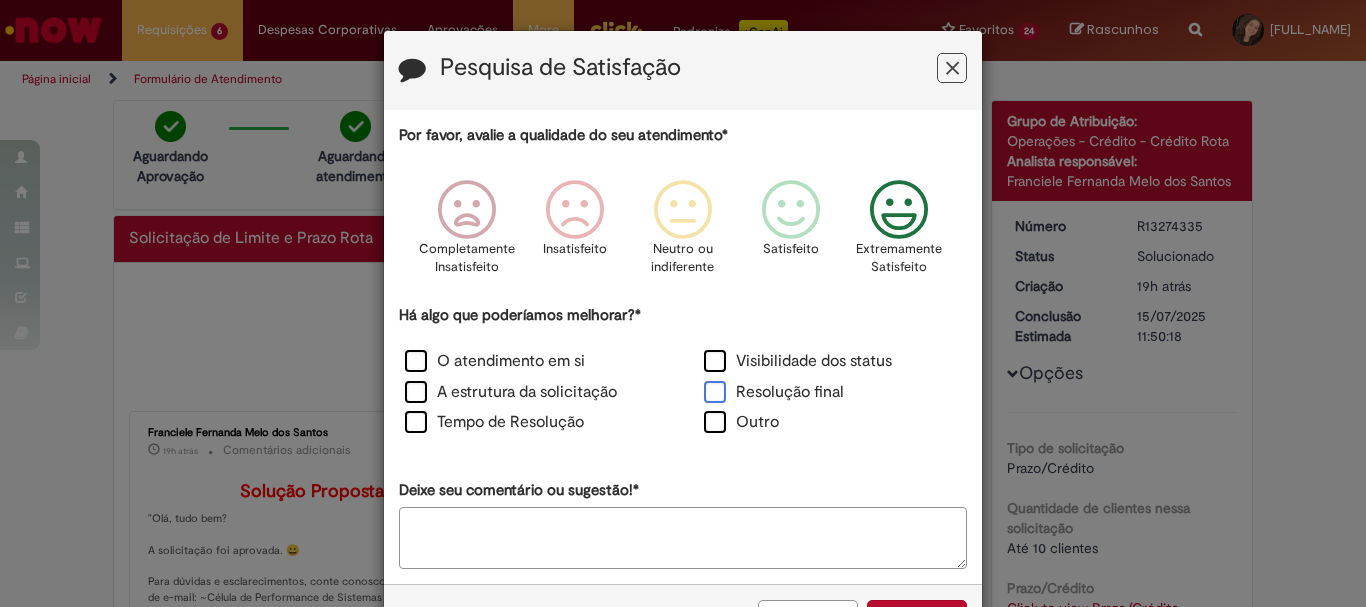 click on "Resolução final" at bounding box center (774, 392) 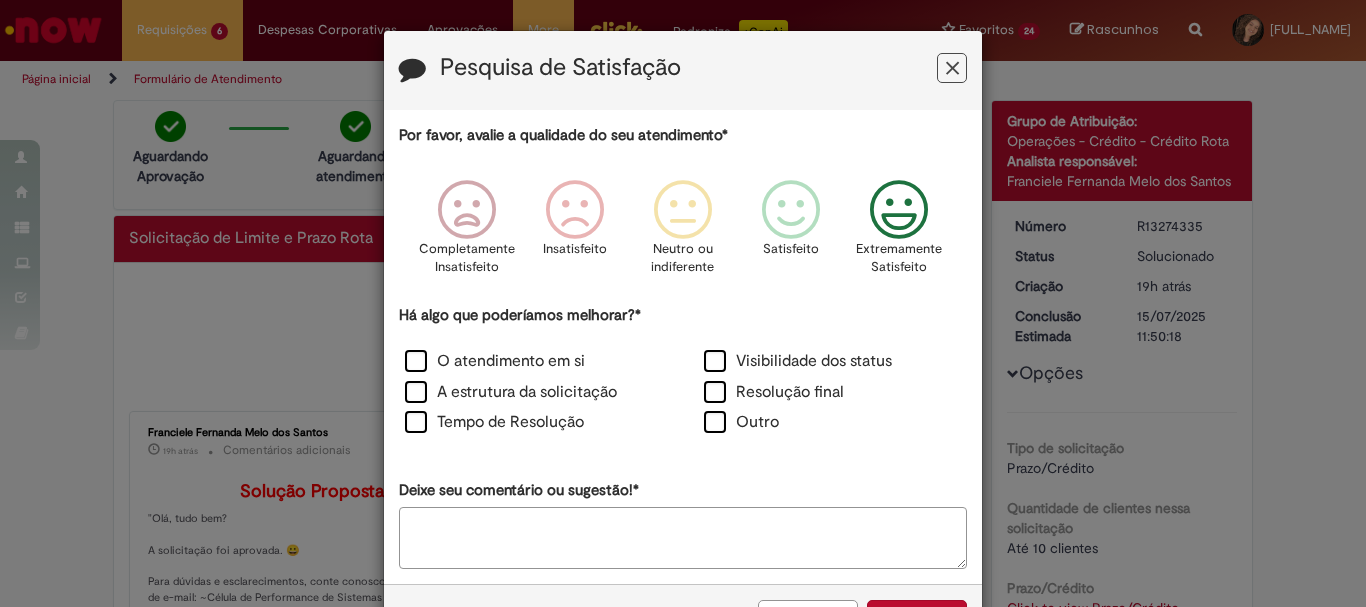 scroll, scrollTop: 73, scrollLeft: 0, axis: vertical 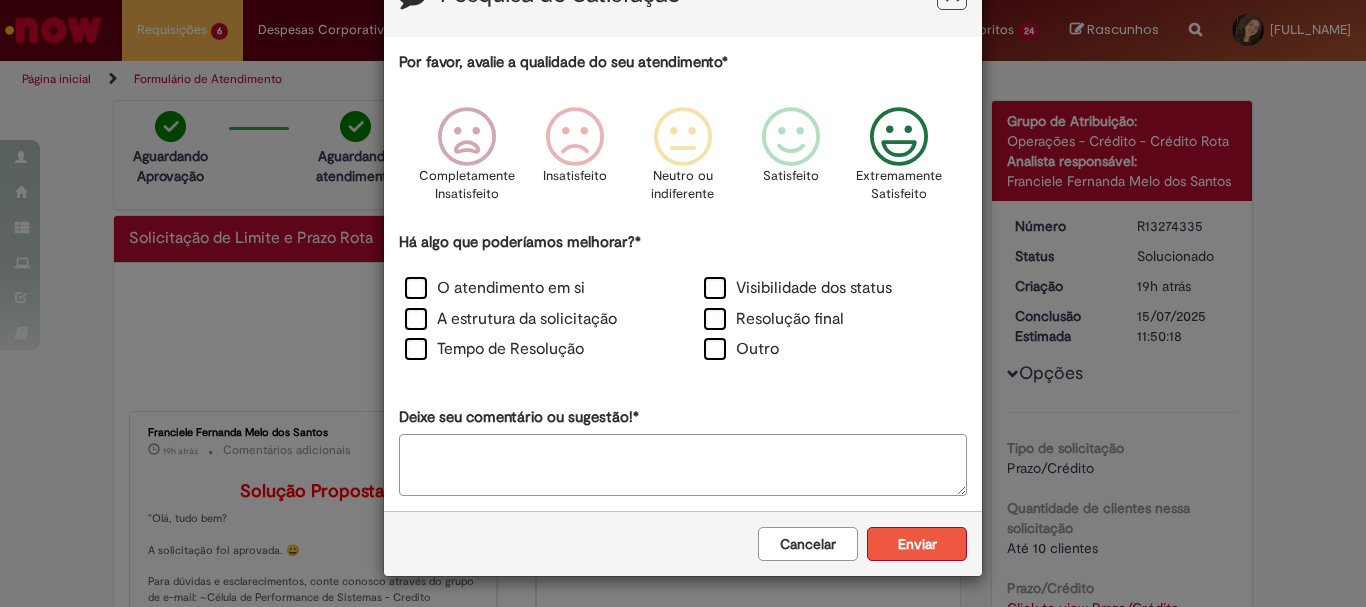 click on "Enviar" at bounding box center [917, 544] 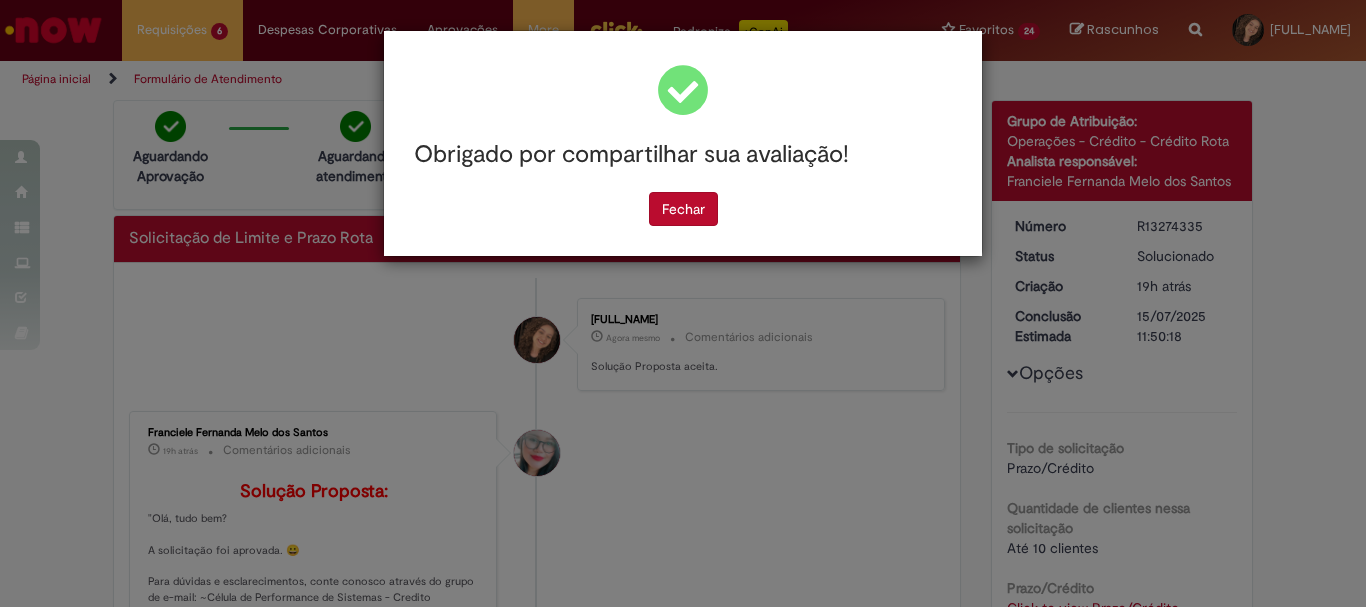scroll, scrollTop: 0, scrollLeft: 0, axis: both 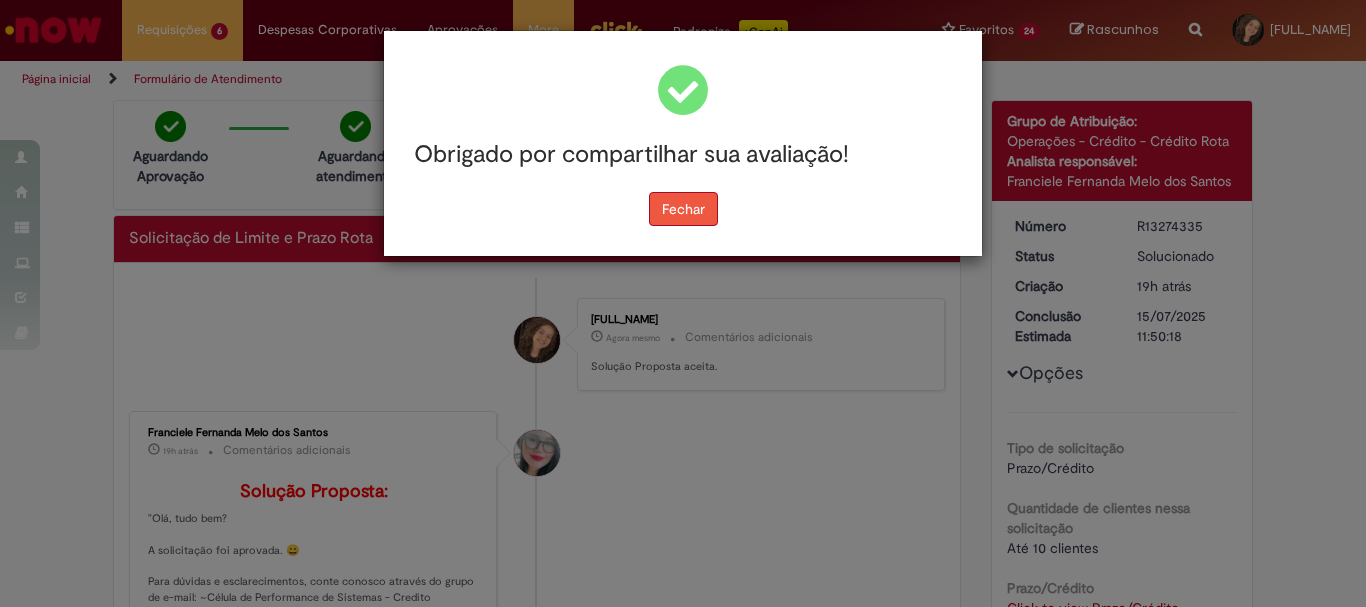 click on "Fechar" at bounding box center (683, 209) 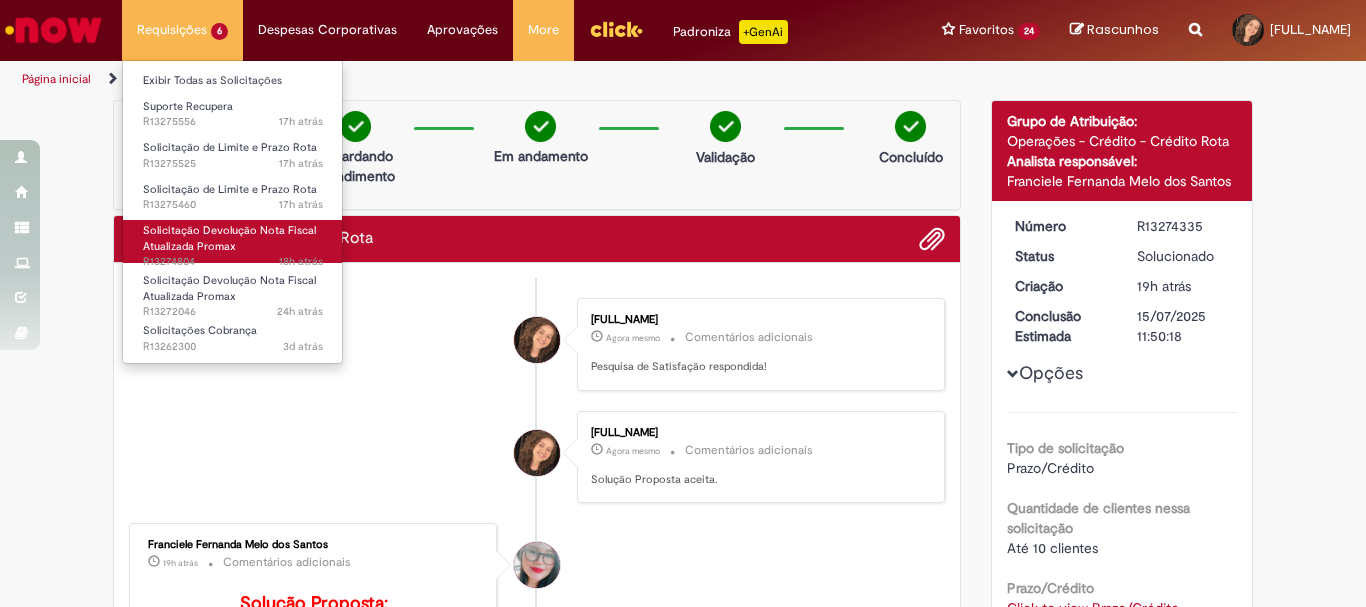 click on "Solicitação Devolução Nota Fiscal Atualizada Promax
18h atrás 18 horas atrás  R13274804" at bounding box center [233, 241] 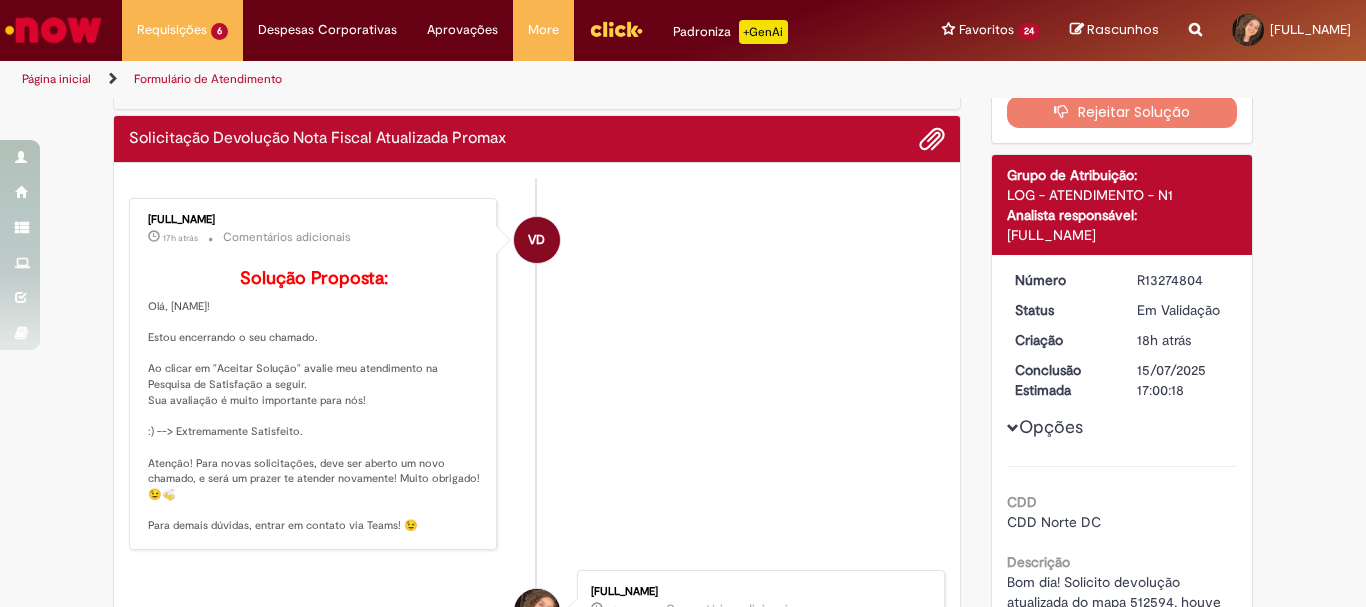 scroll, scrollTop: 0, scrollLeft: 0, axis: both 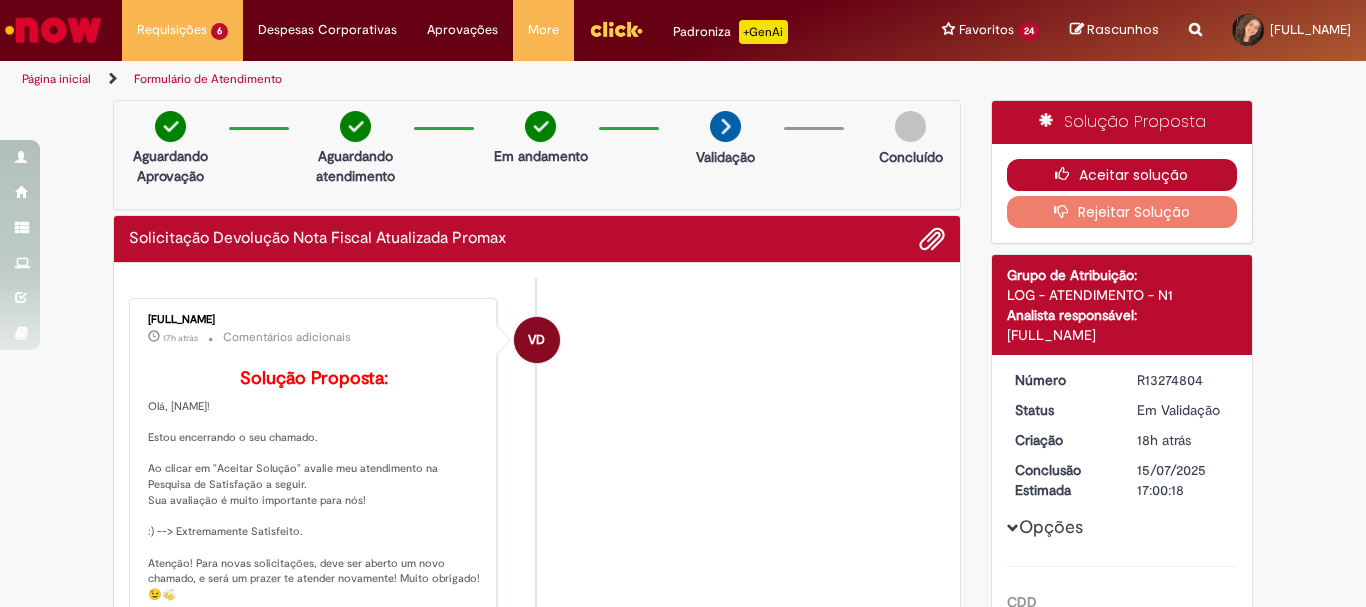 click on "Aceitar solução" at bounding box center [1122, 175] 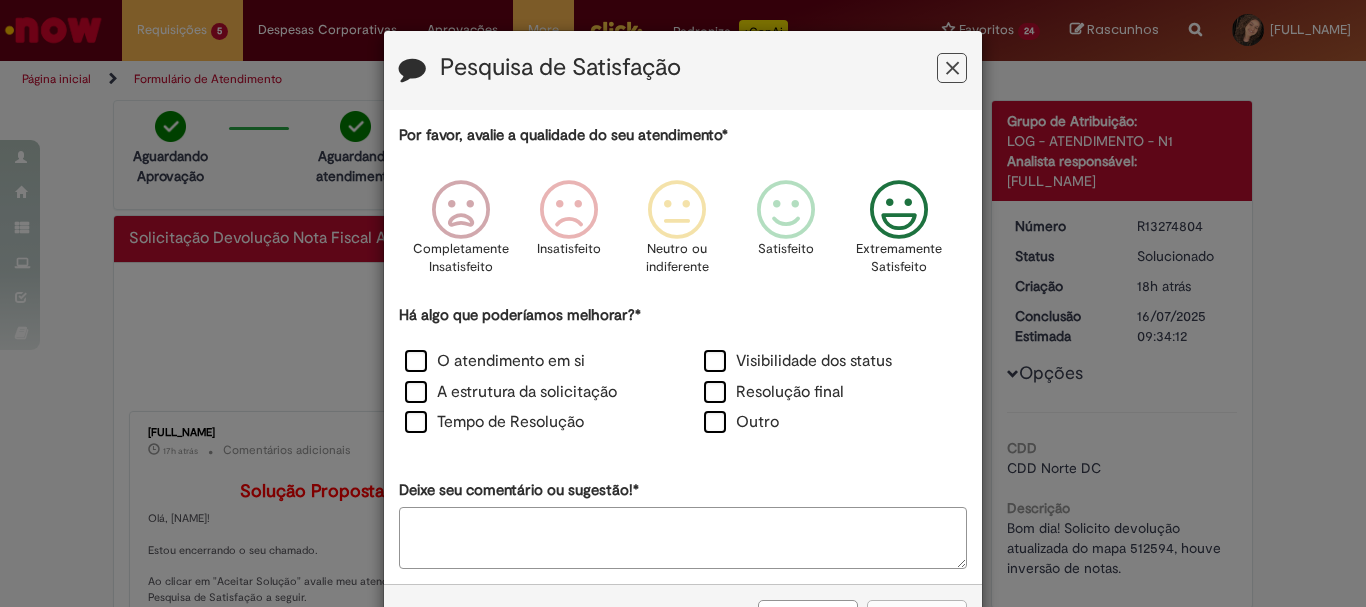 click at bounding box center [899, 210] 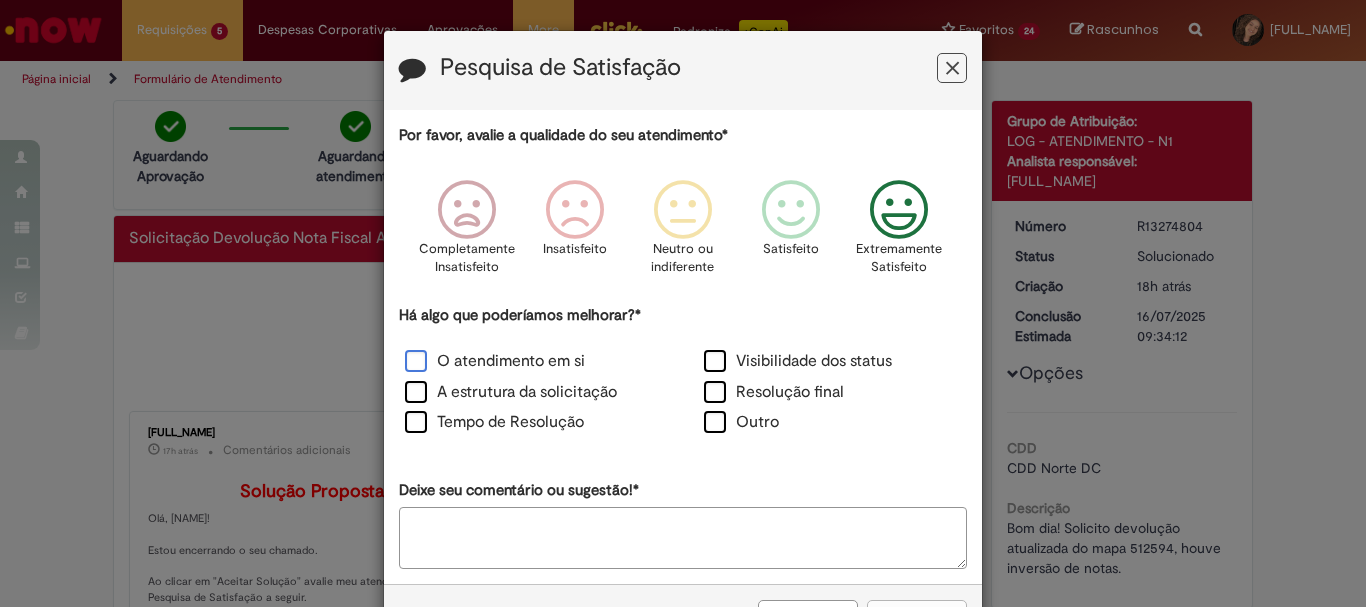 click on "O atendimento em si" at bounding box center [495, 361] 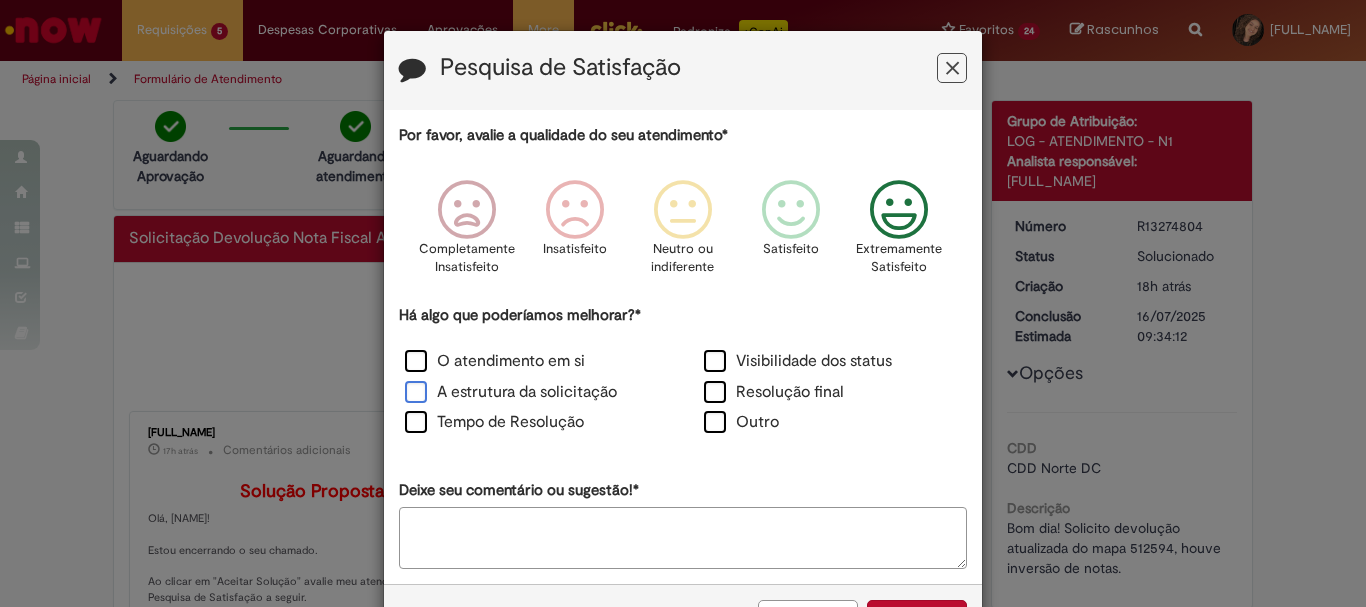 click on "A estrutura da solicitação" at bounding box center (511, 392) 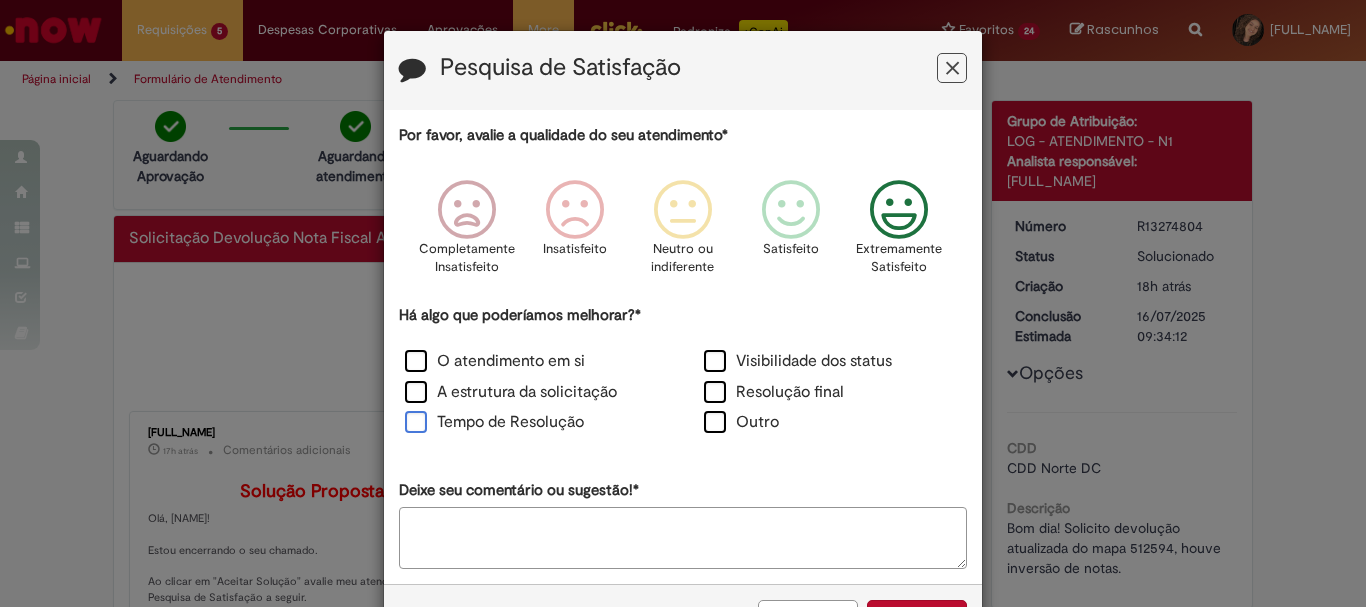 click on "Tempo de Resolução" at bounding box center [494, 422] 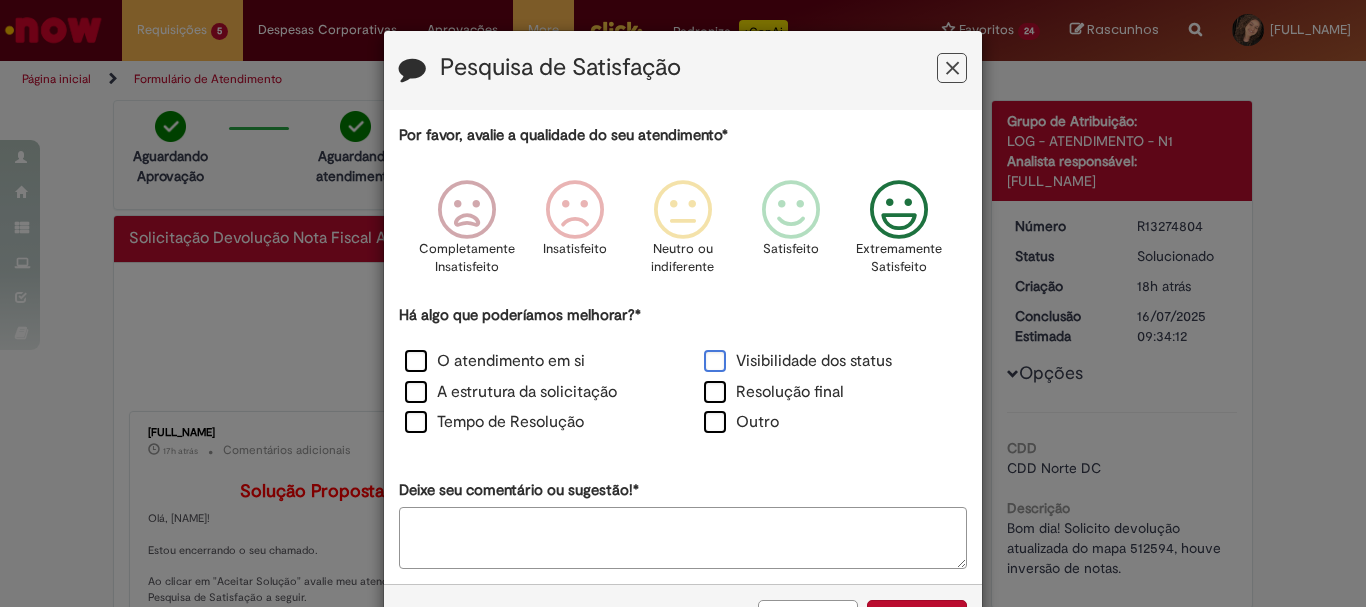 click on "Visibilidade dos status" at bounding box center (798, 361) 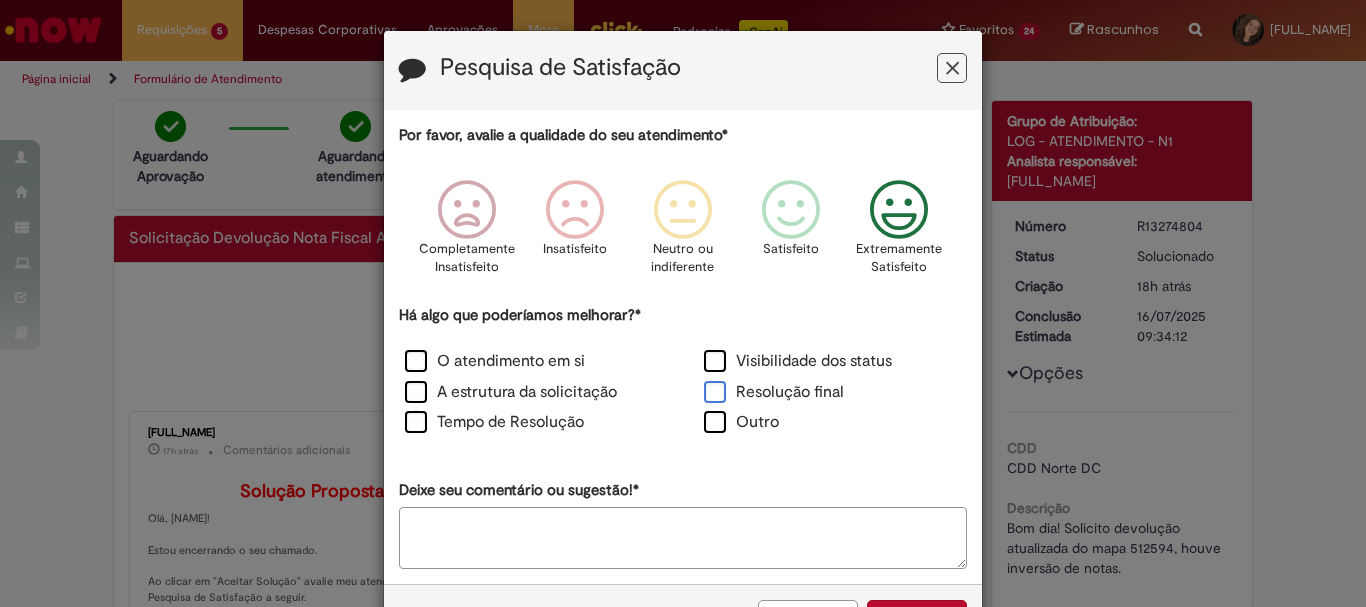 click on "Resolução final" at bounding box center [774, 392] 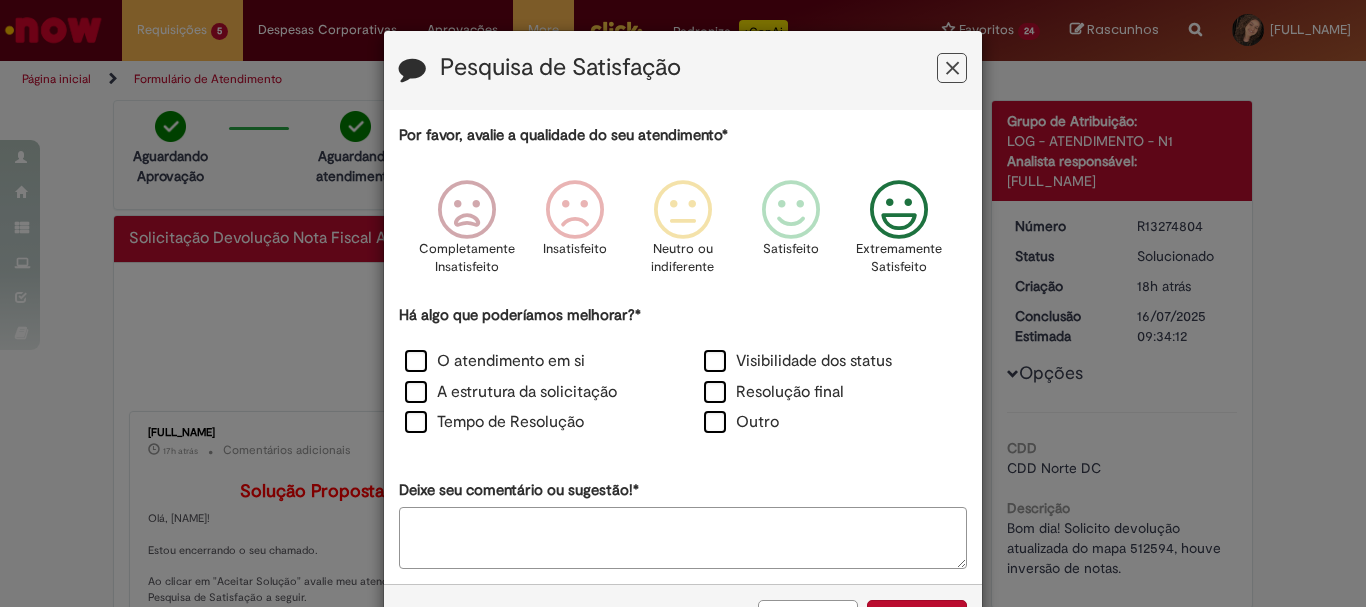scroll, scrollTop: 73, scrollLeft: 0, axis: vertical 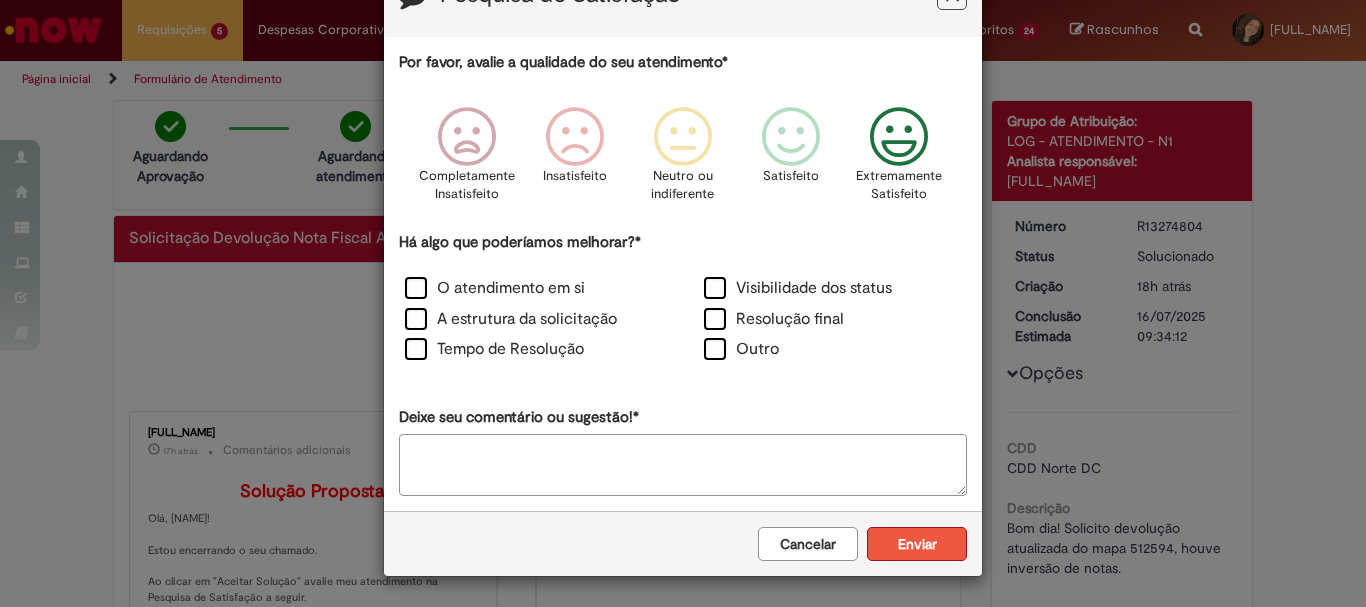 click on "Enviar" at bounding box center [917, 544] 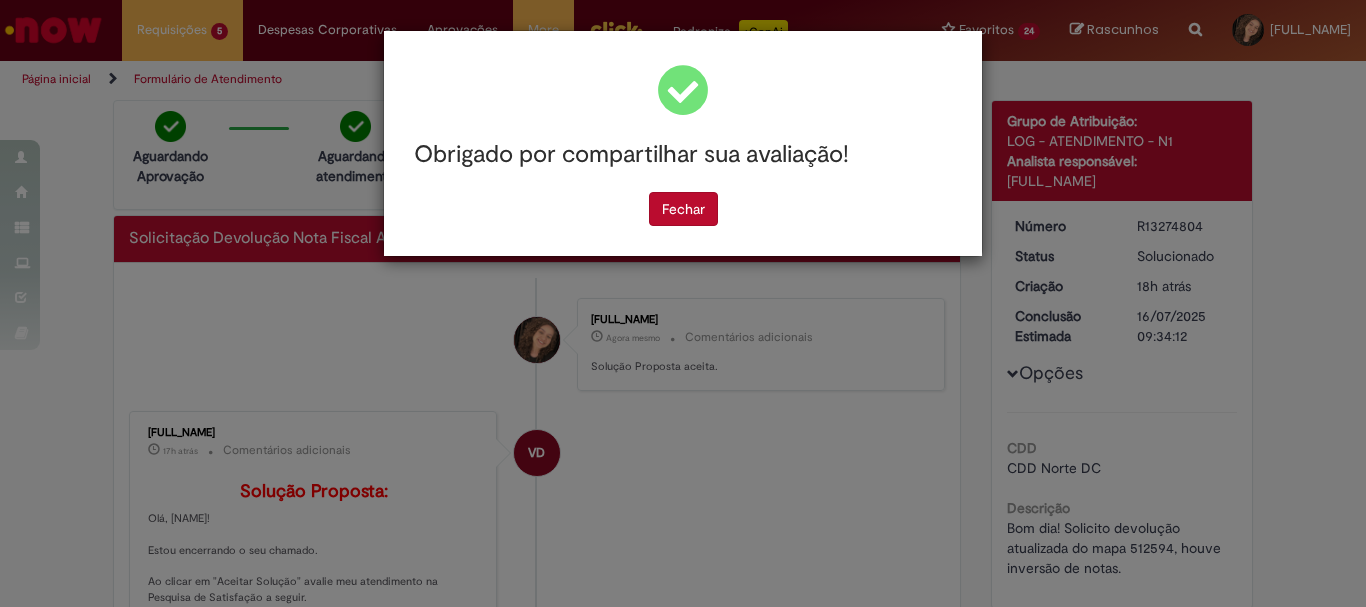 scroll, scrollTop: 0, scrollLeft: 0, axis: both 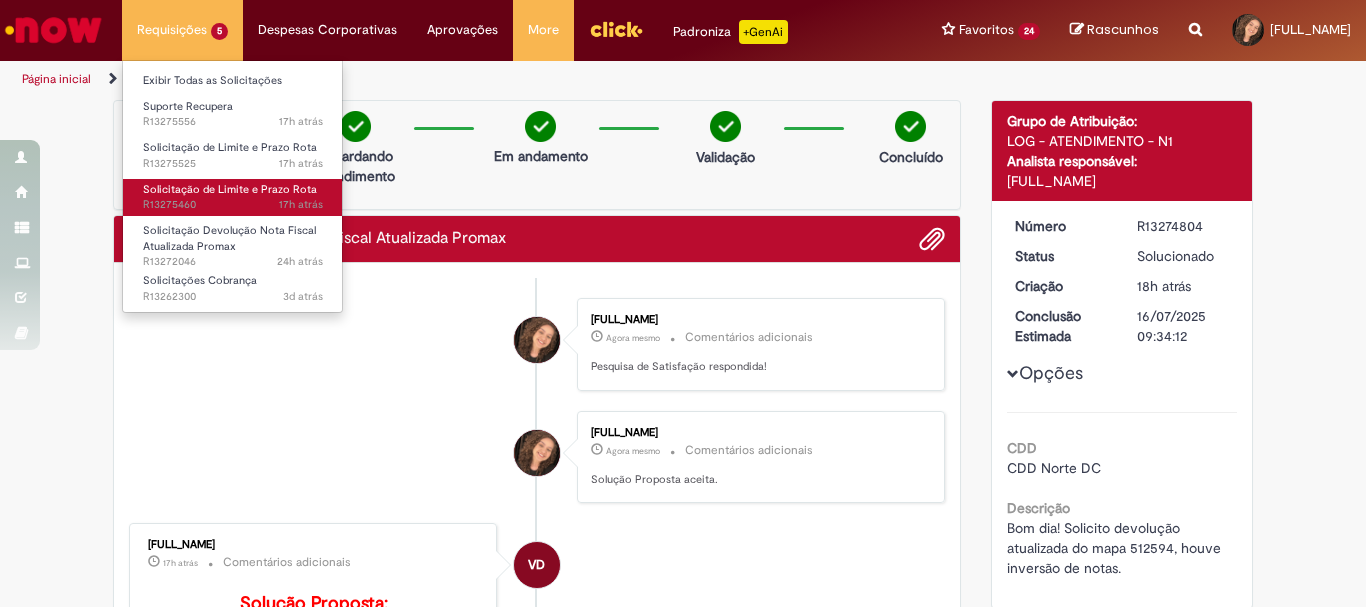 click on "17h atrás 17 horas atrás  R13275460" at bounding box center [233, 205] 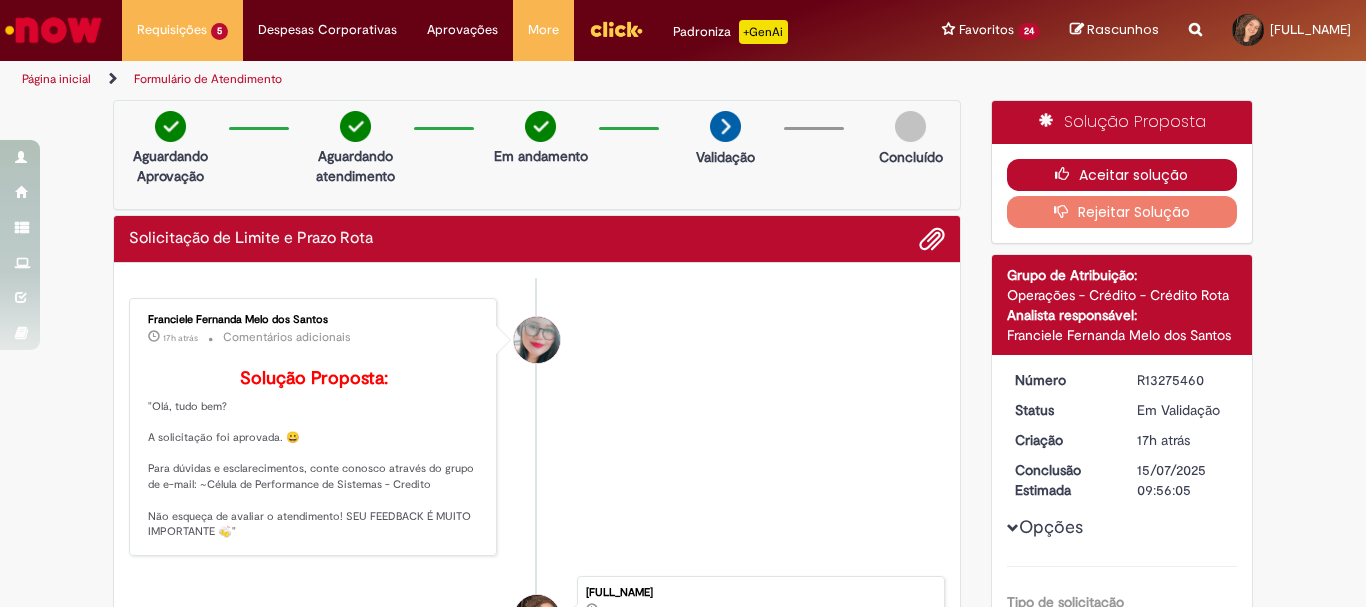 click on "Aceitar solução" at bounding box center (1122, 175) 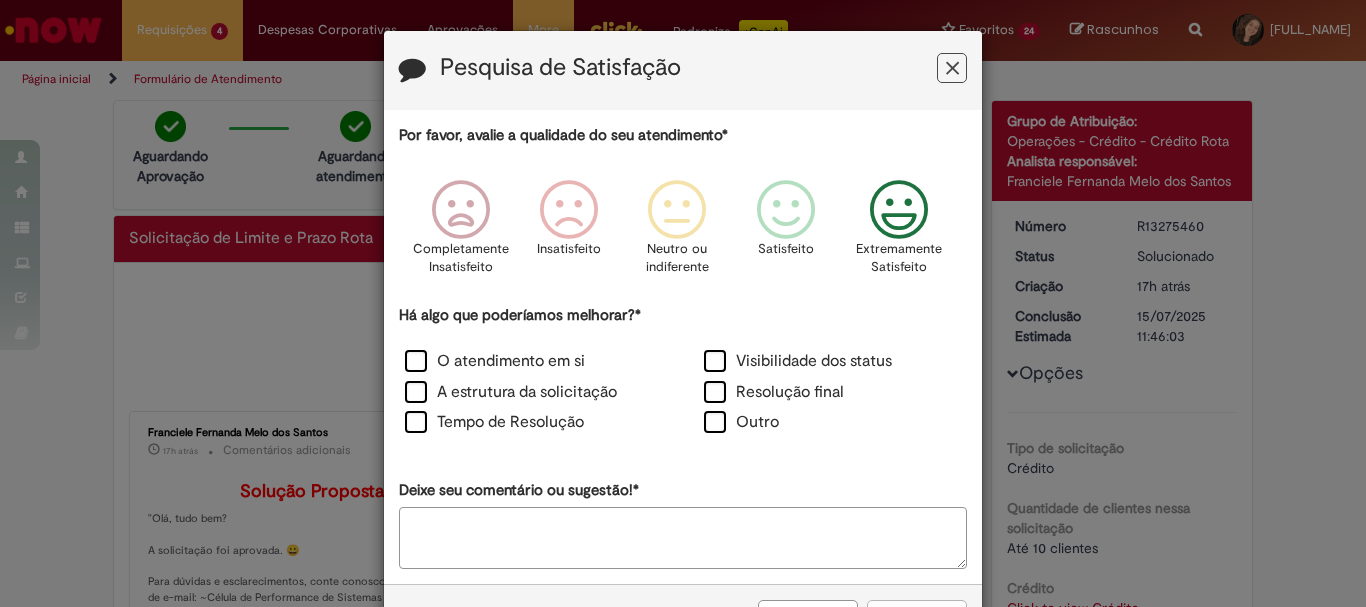 click at bounding box center (899, 210) 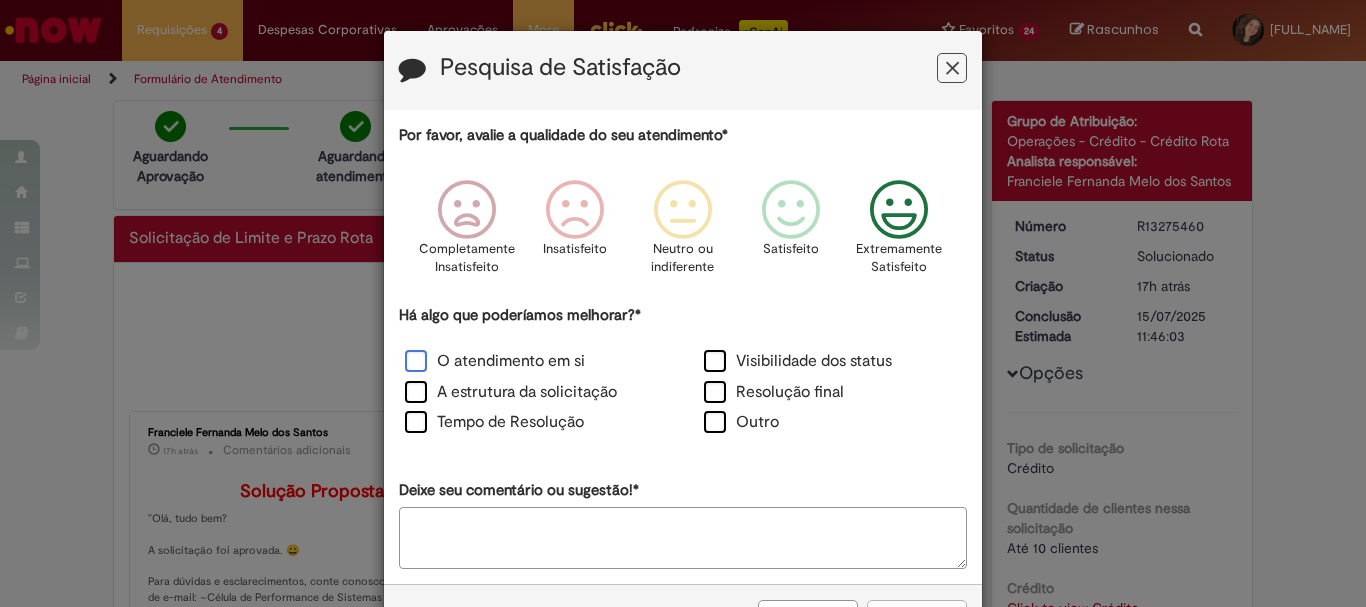 click on "O atendimento em si" at bounding box center (495, 361) 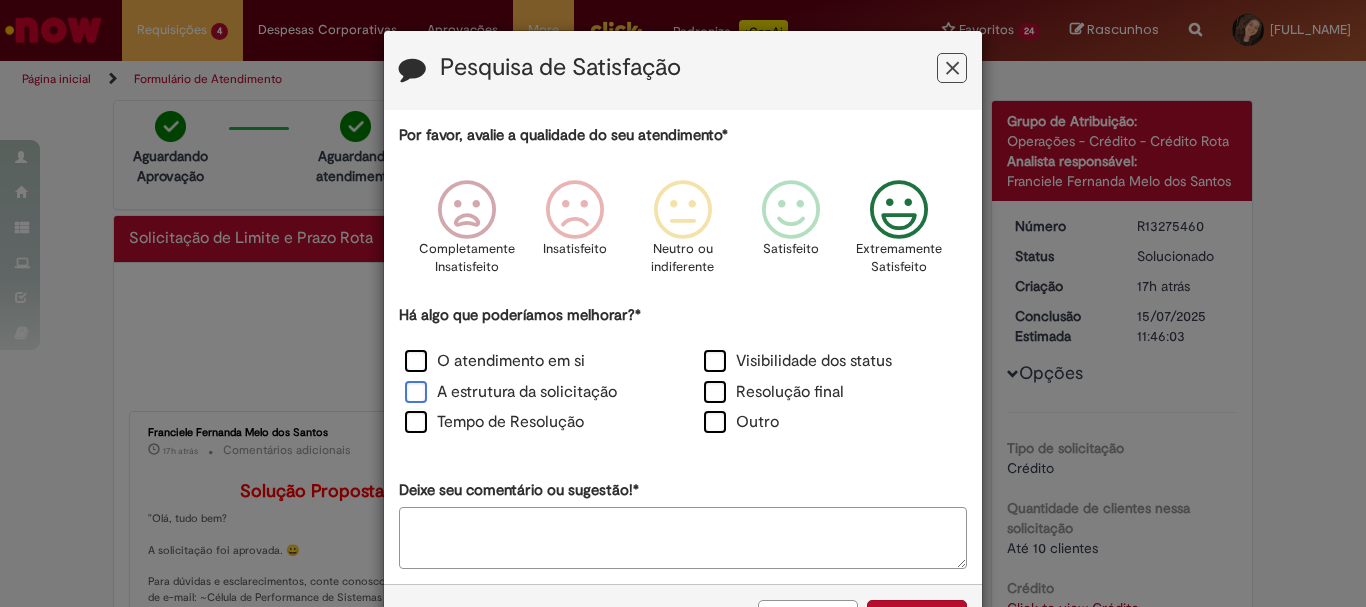 click on "A estrutura da solicitação" at bounding box center [511, 392] 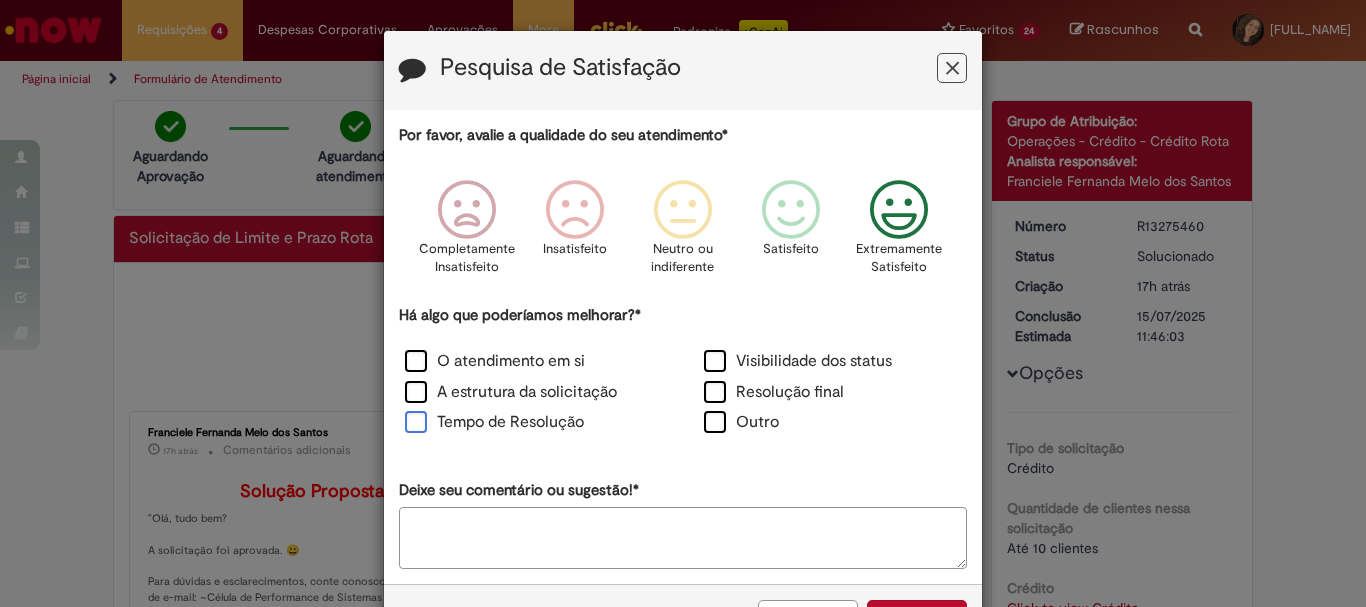click on "Tempo de Resolução" at bounding box center [494, 422] 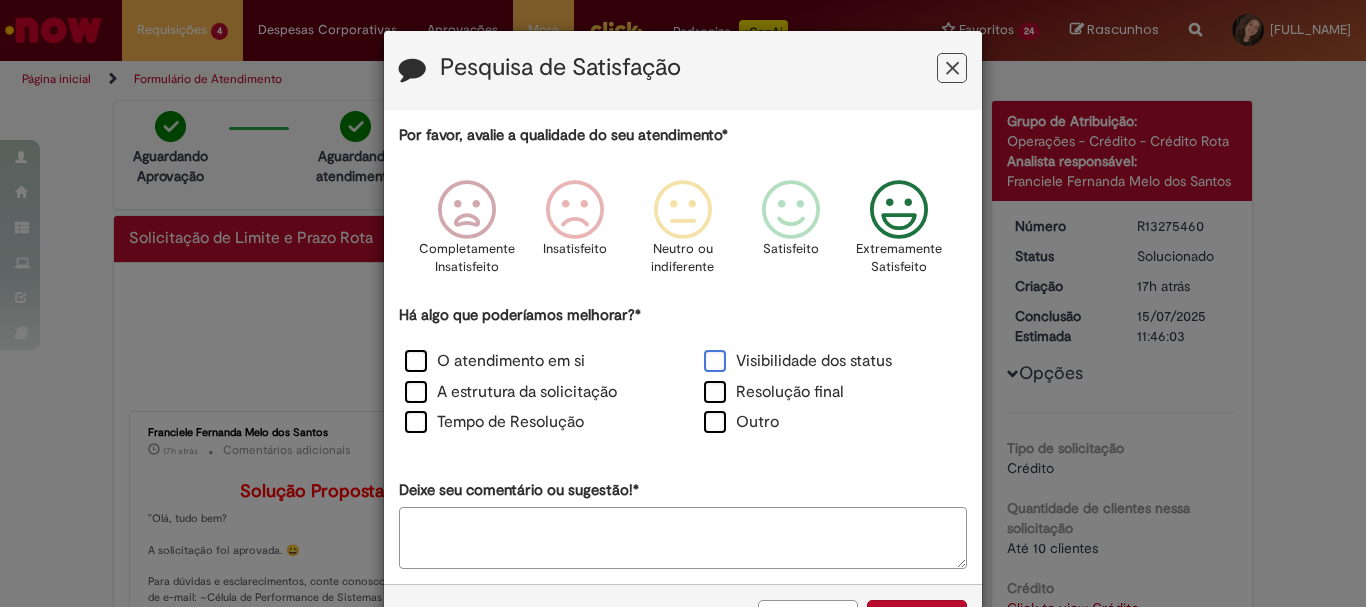 click on "Visibilidade dos status" at bounding box center [798, 361] 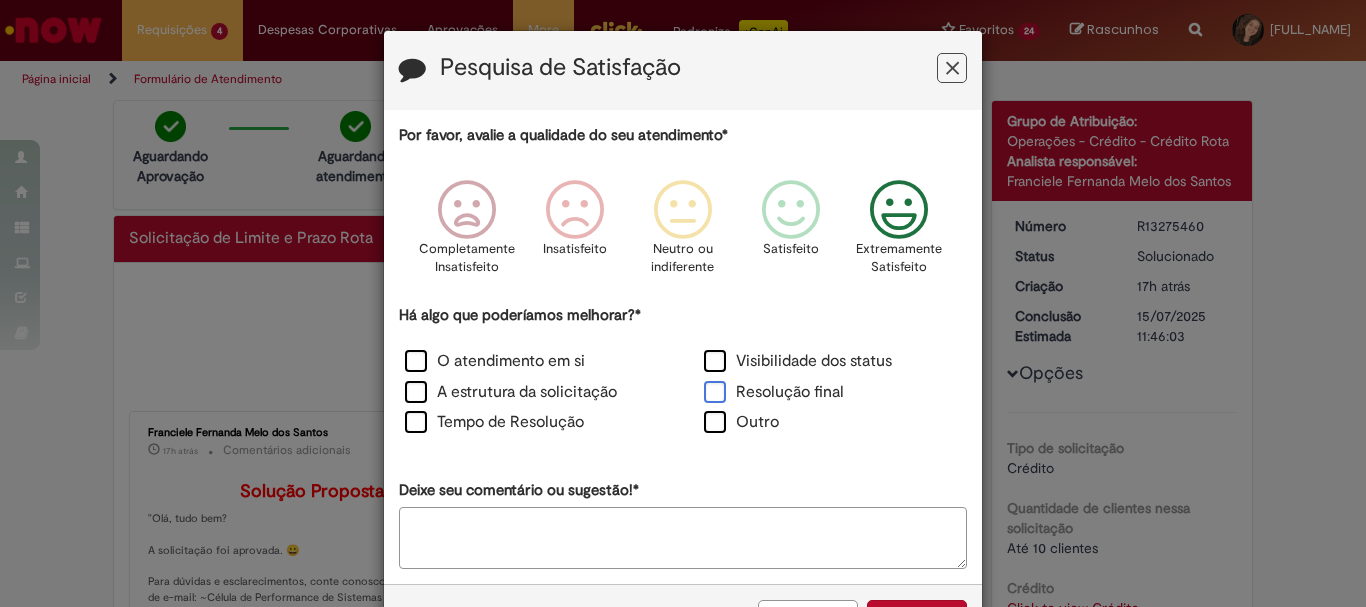 click on "Resolução final" at bounding box center (774, 392) 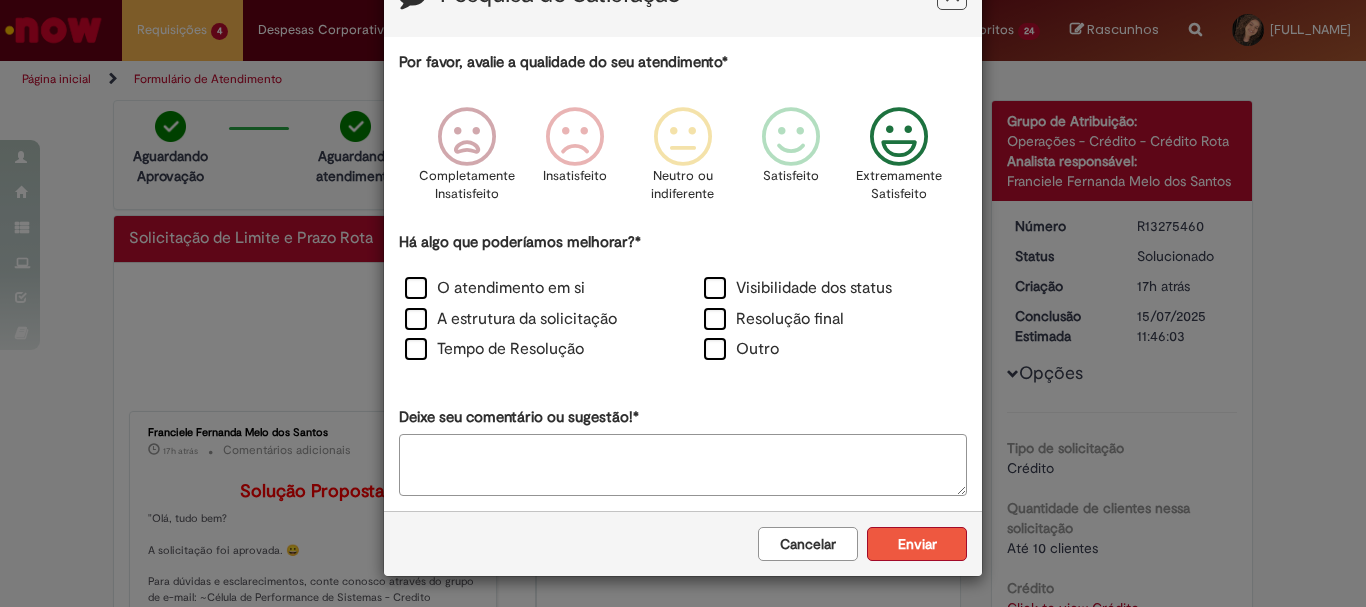 click on "Enviar" at bounding box center (917, 544) 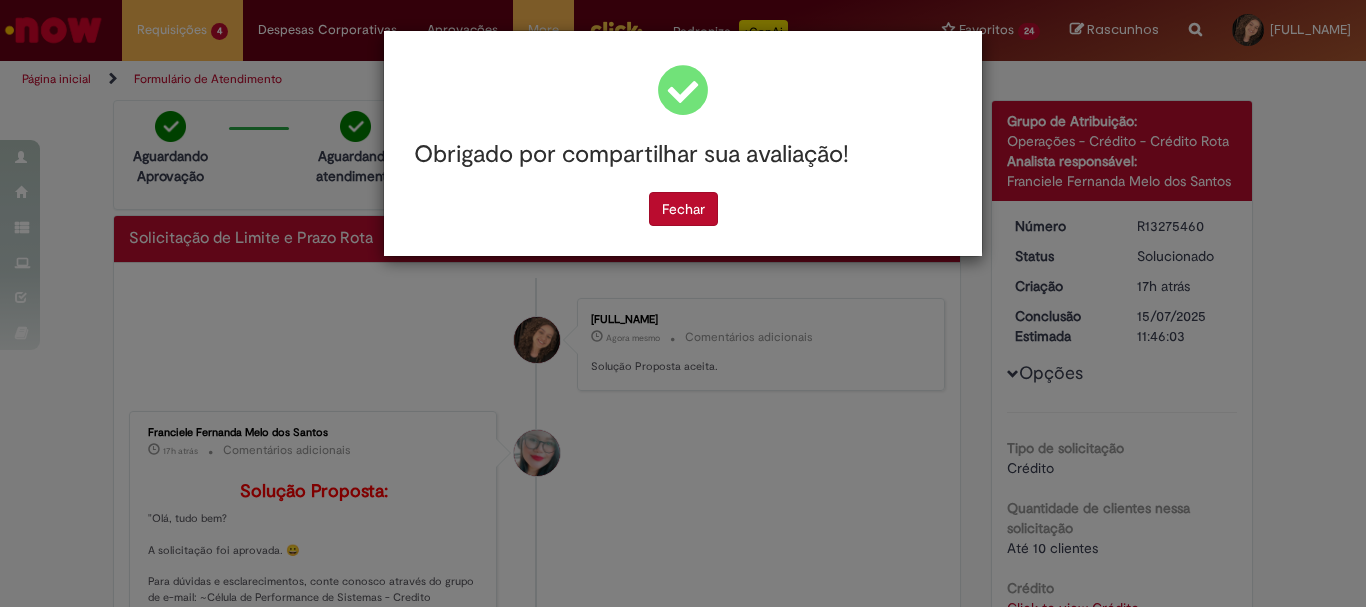 scroll, scrollTop: 0, scrollLeft: 0, axis: both 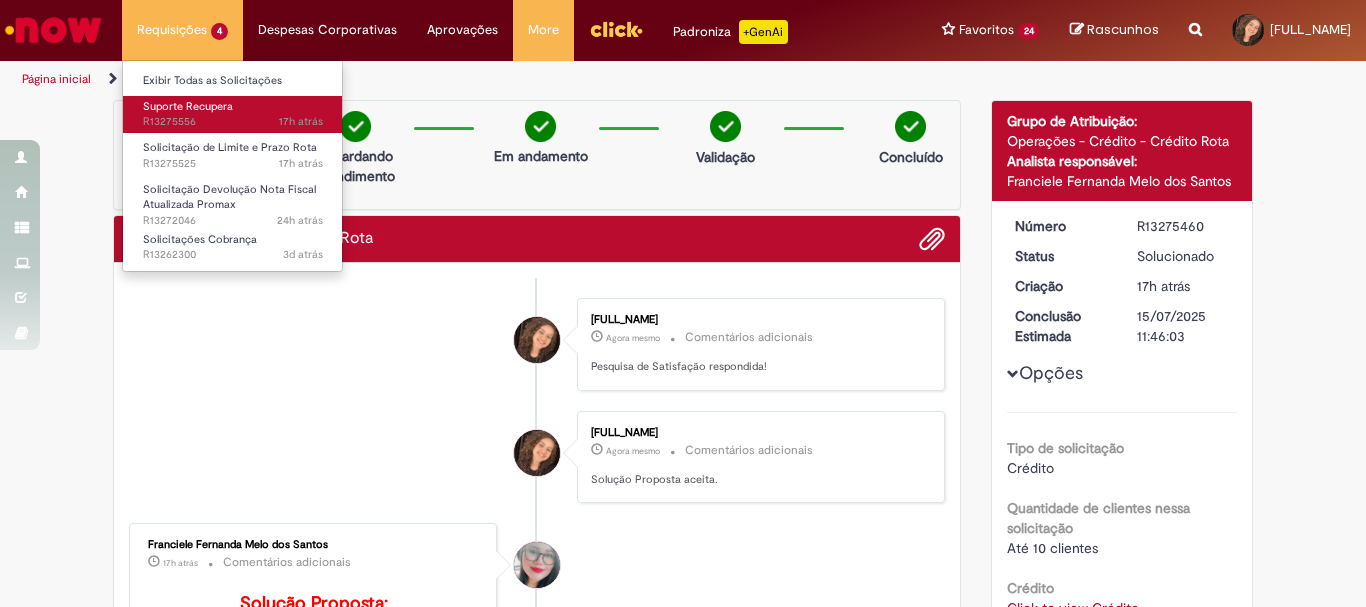 click on "Suporte Recupera" at bounding box center [188, 106] 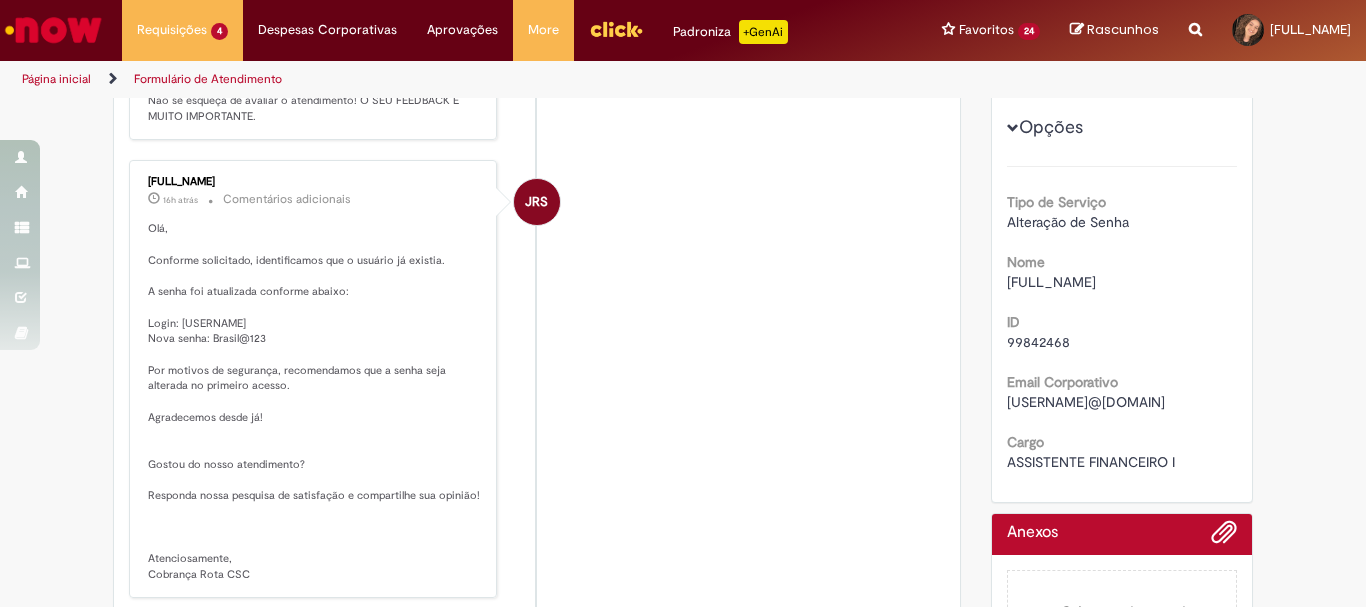 scroll, scrollTop: 0, scrollLeft: 0, axis: both 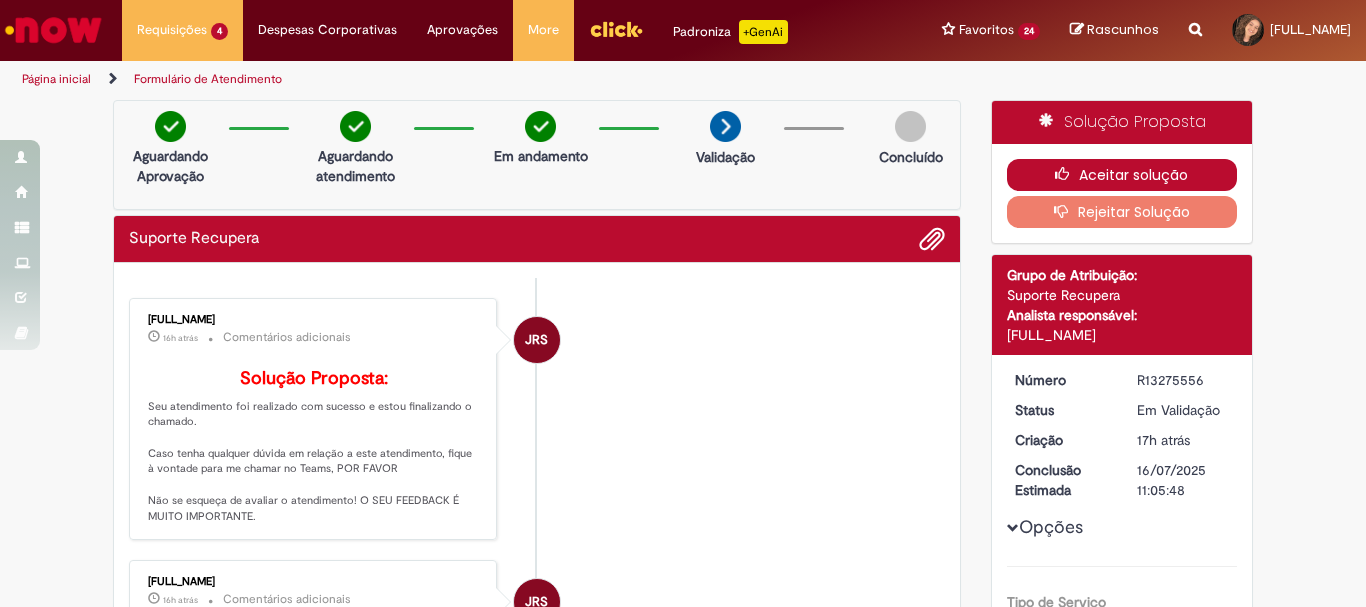 click on "Aceitar solução" at bounding box center [1122, 175] 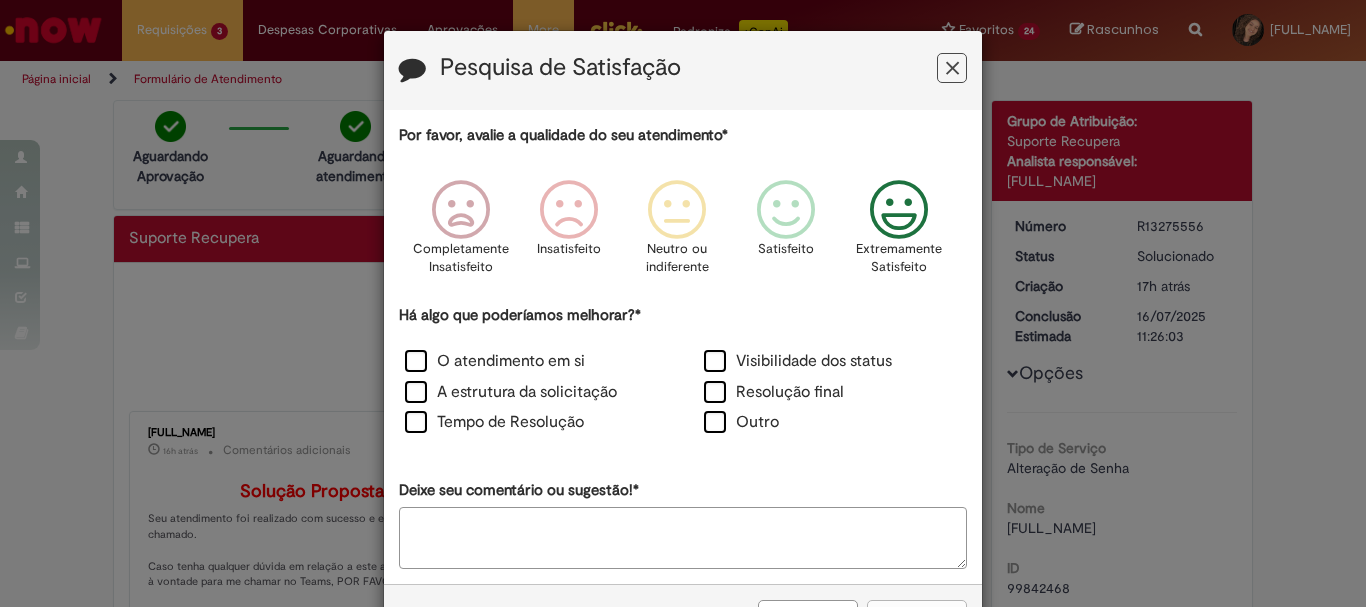 click at bounding box center [899, 210] 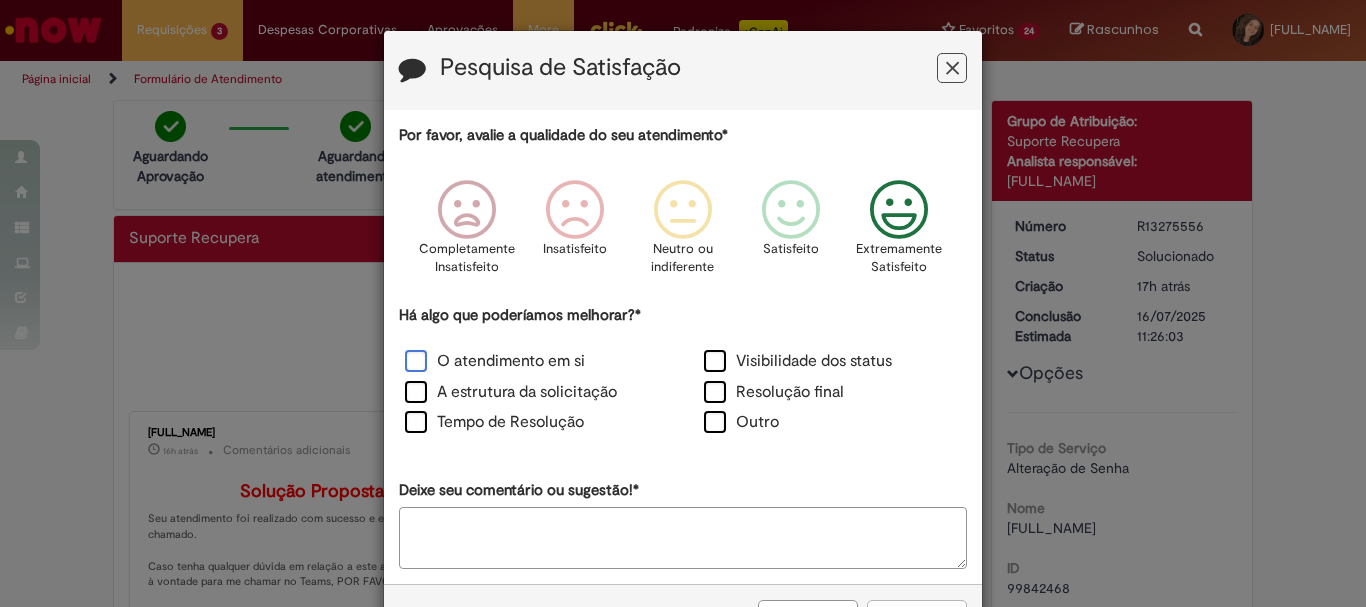 click on "O atendimento em si" at bounding box center [495, 361] 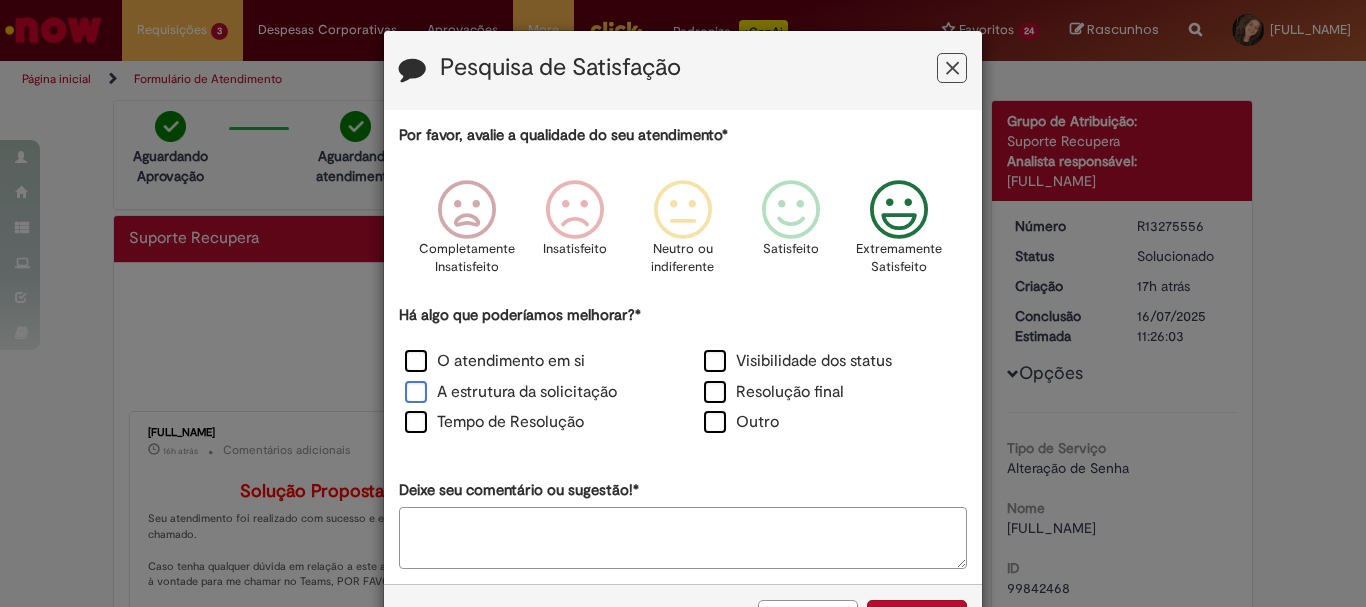 click on "A estrutura da solicitação" at bounding box center (511, 392) 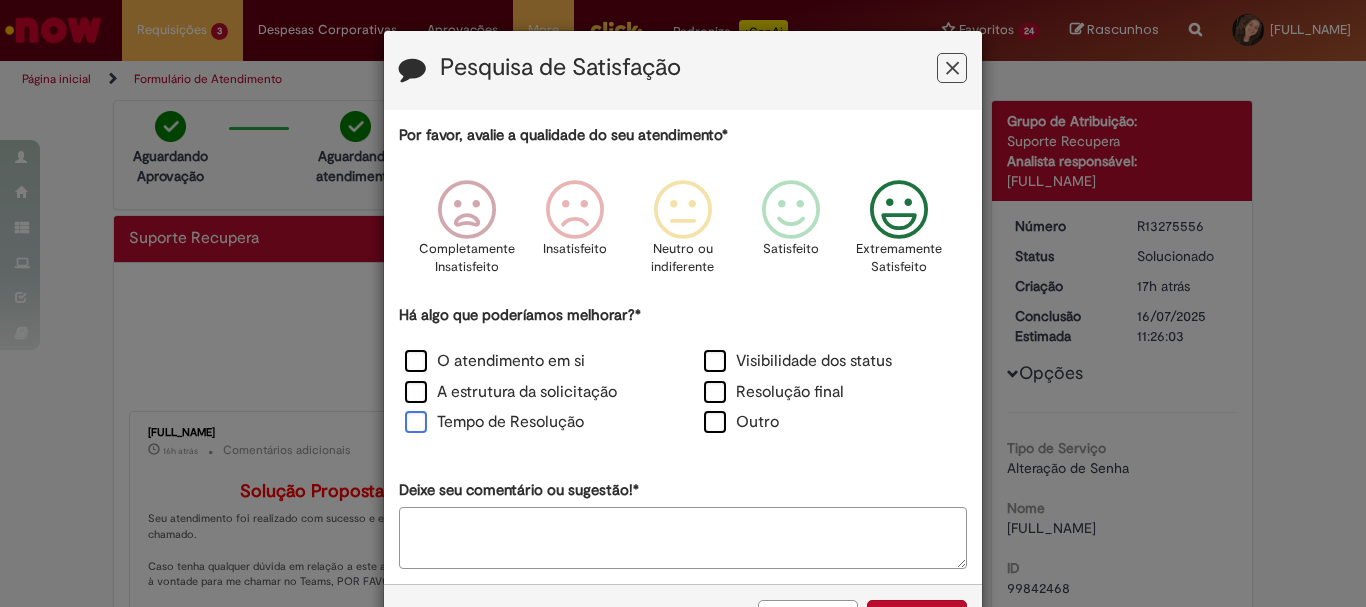 click on "Tempo de Resolução" at bounding box center [494, 422] 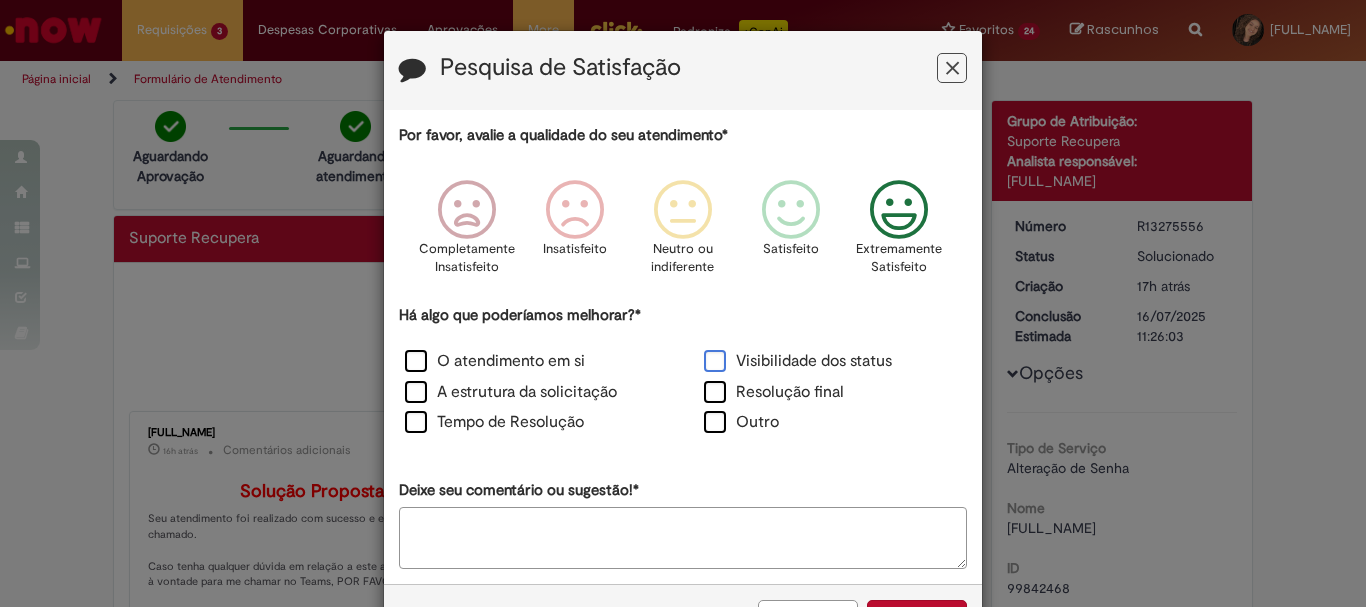 click on "Visibilidade dos status" at bounding box center (798, 361) 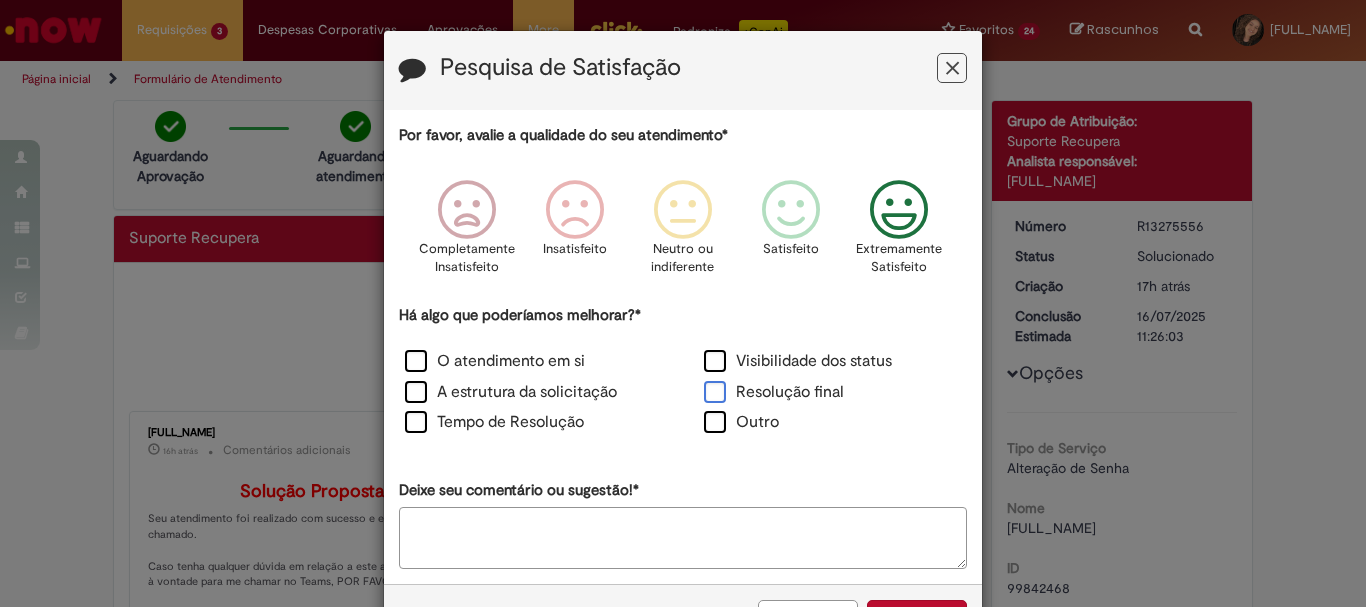 click on "Resolução final" at bounding box center (774, 392) 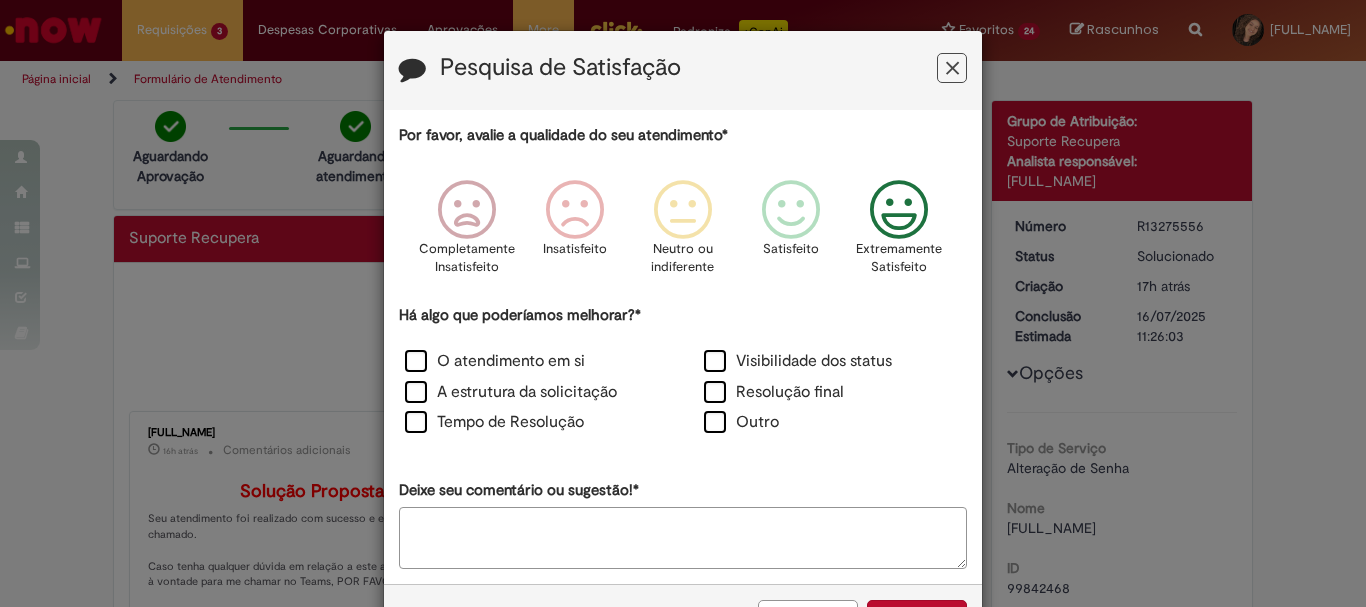 scroll, scrollTop: 73, scrollLeft: 0, axis: vertical 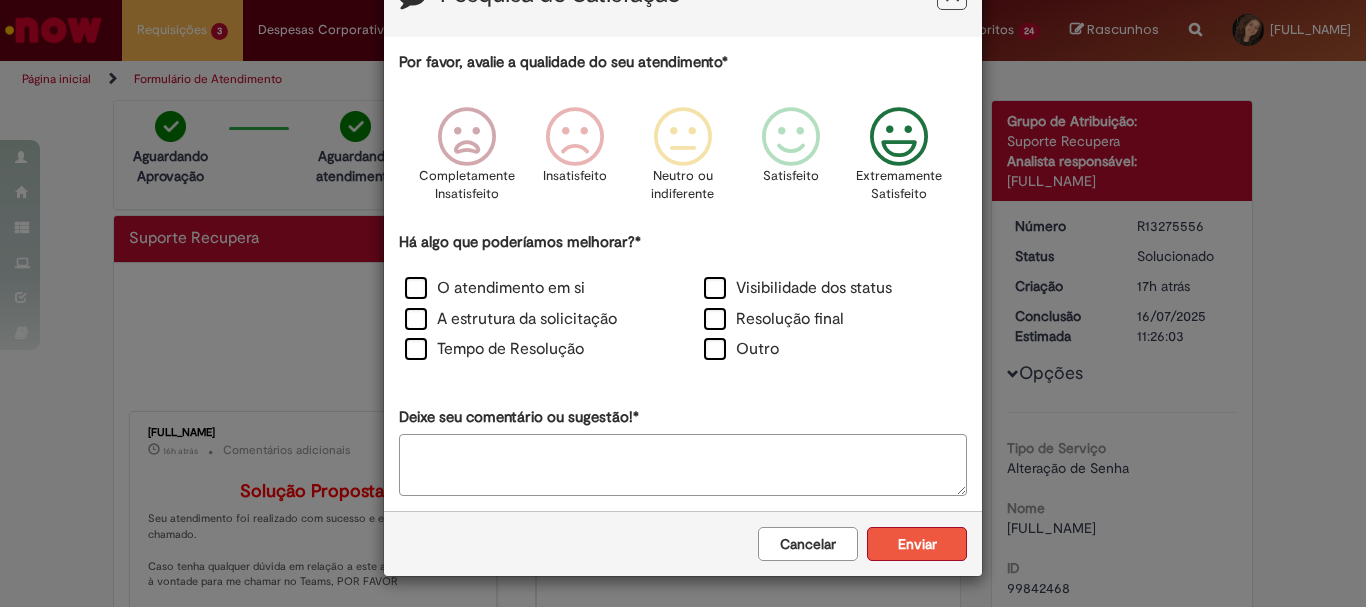 click on "Enviar" at bounding box center [917, 544] 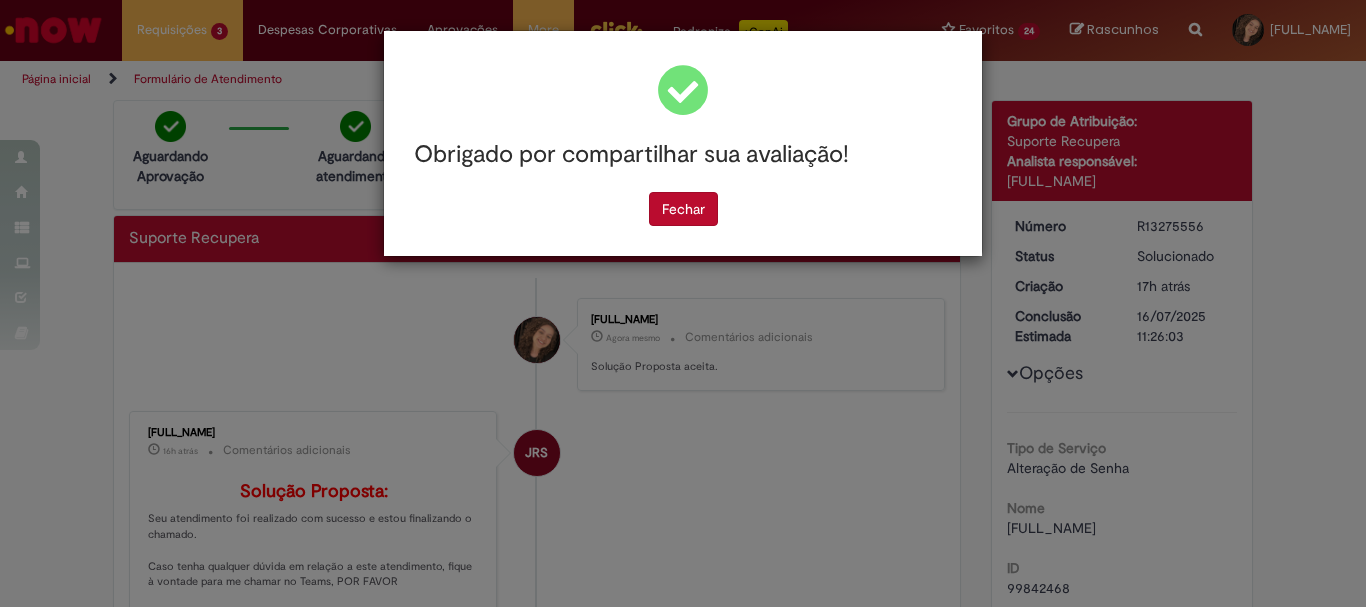 scroll, scrollTop: 0, scrollLeft: 0, axis: both 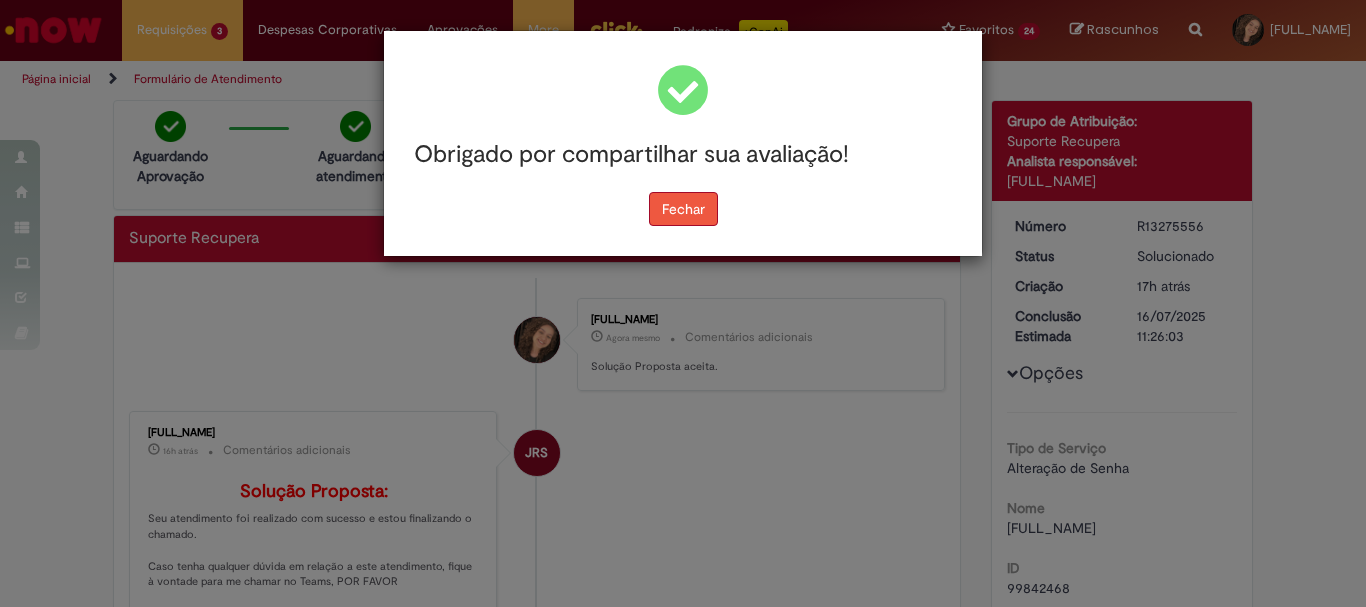 click on "Fechar" at bounding box center [683, 209] 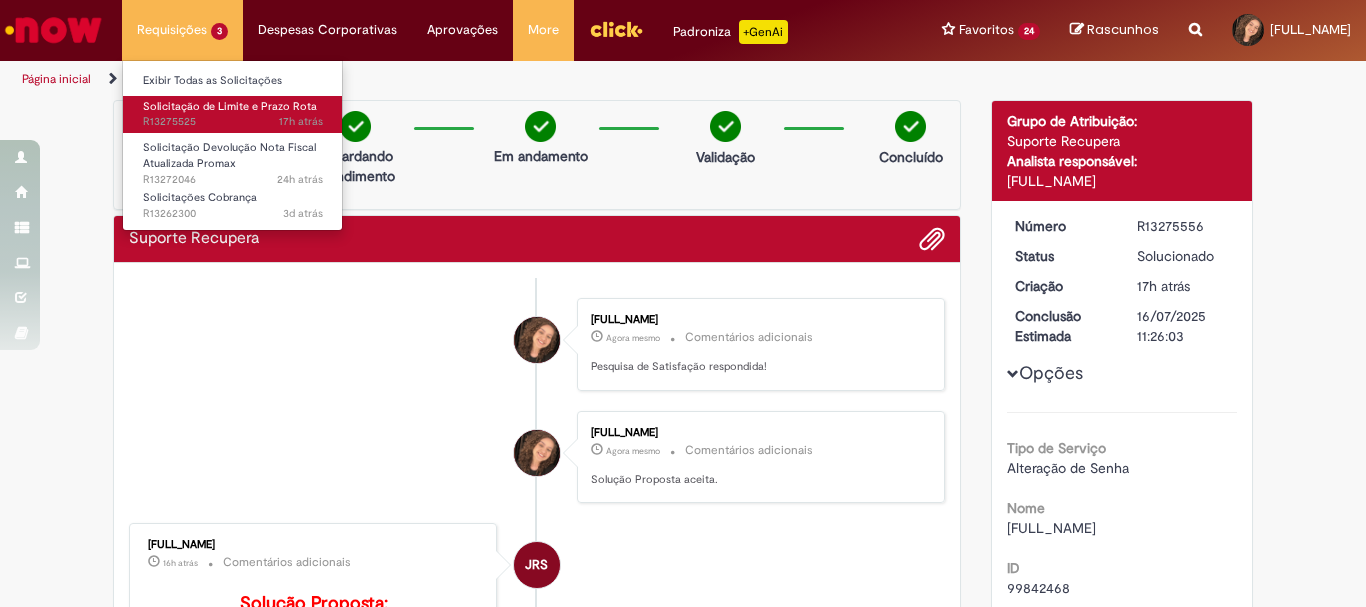 click on "Solicitação de Limite e Prazo Rota" at bounding box center (230, 106) 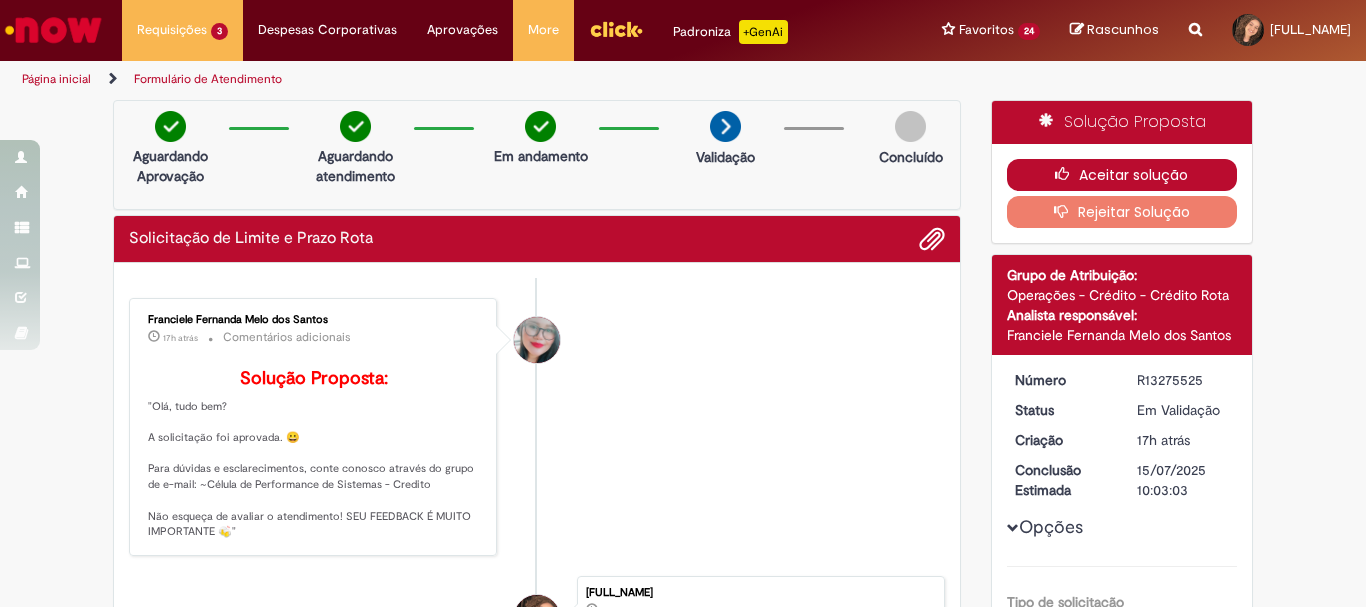 click on "Aceitar solução" at bounding box center [1122, 175] 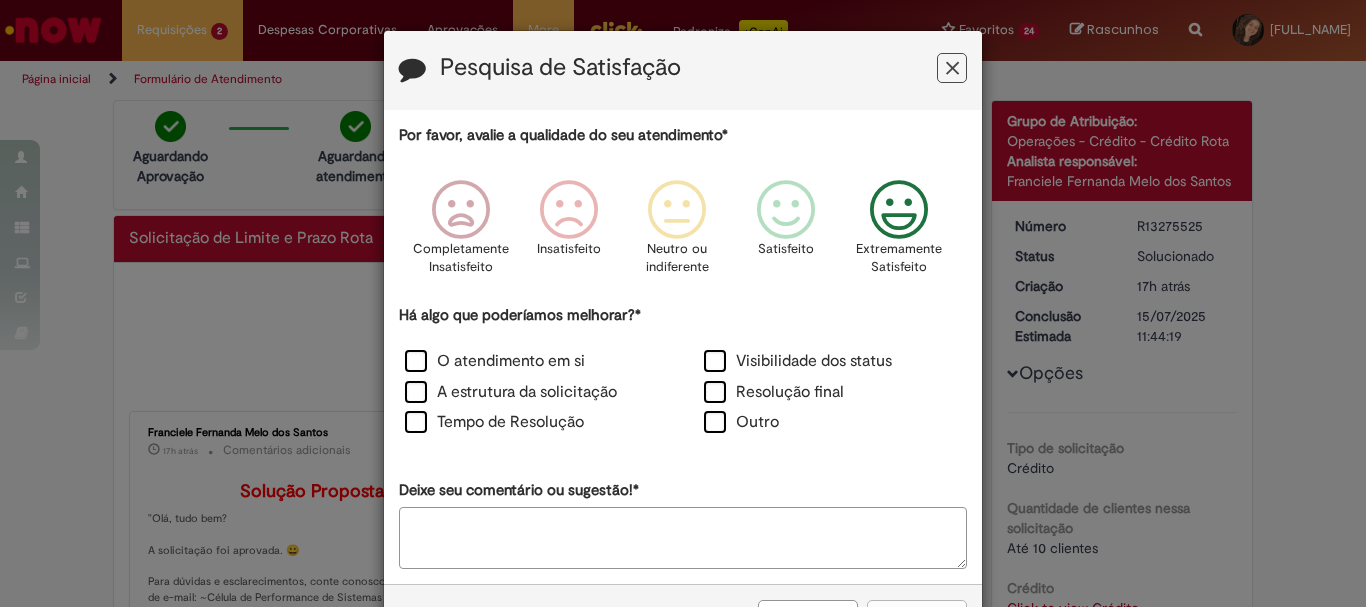 click at bounding box center (899, 210) 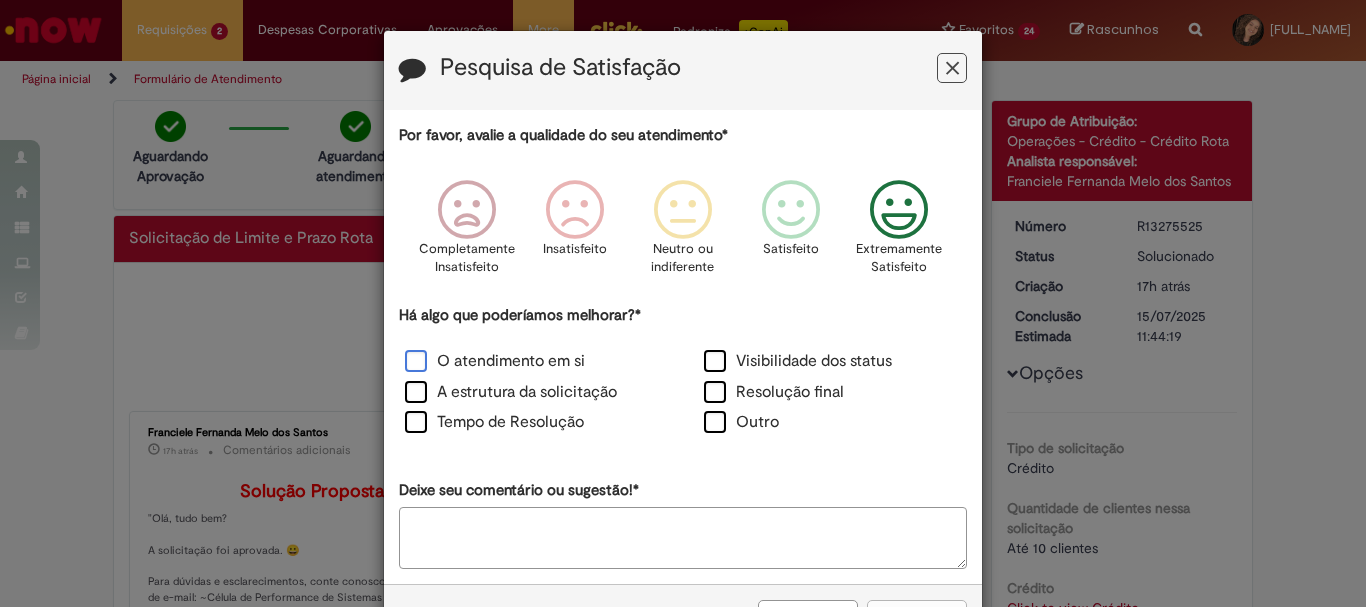 click on "O atendimento em si" at bounding box center (495, 361) 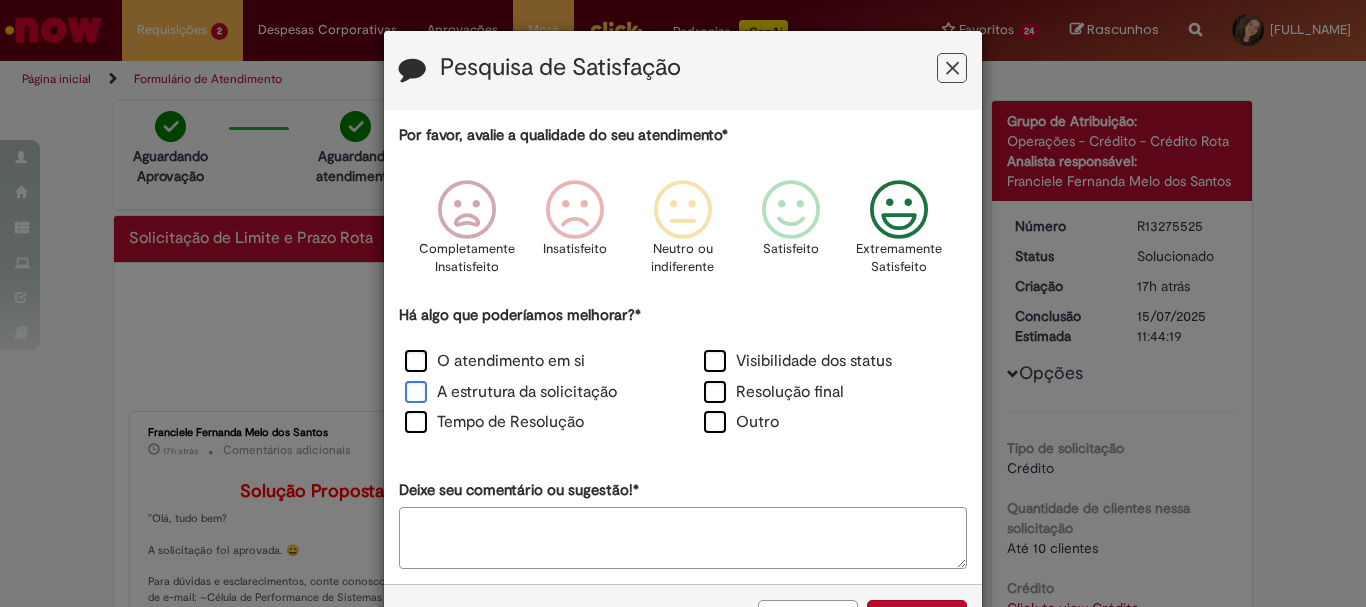 click on "A estrutura da solicitação" at bounding box center [511, 392] 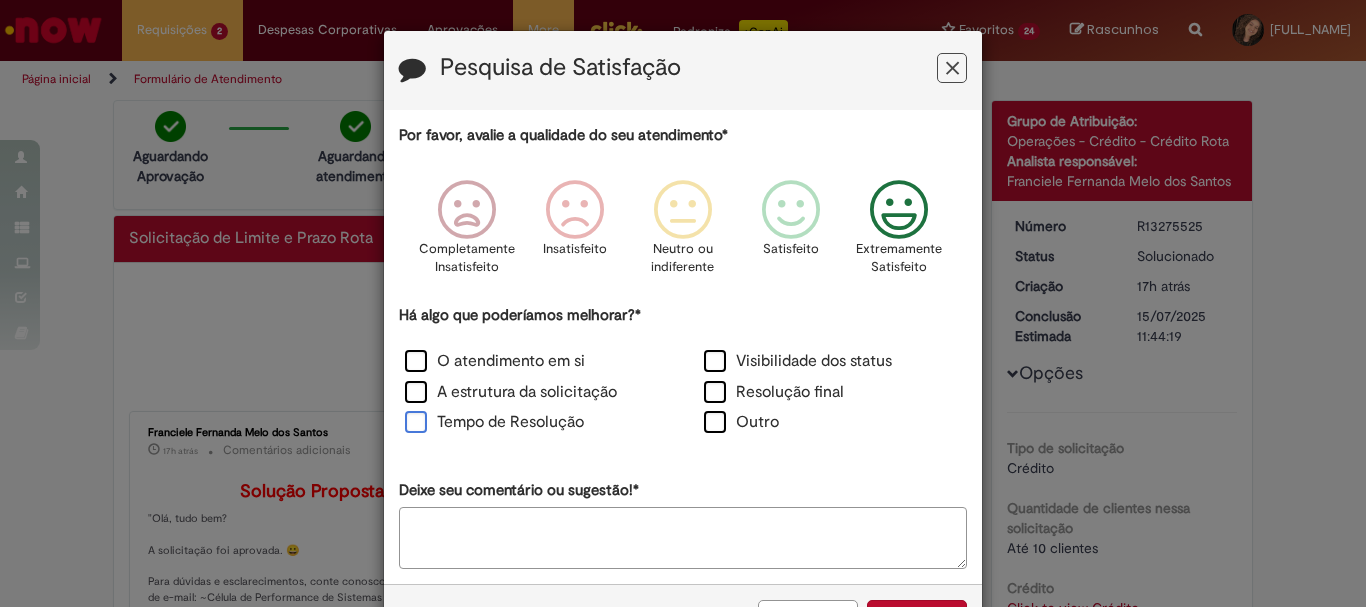 click on "Tempo de Resolução" at bounding box center (494, 422) 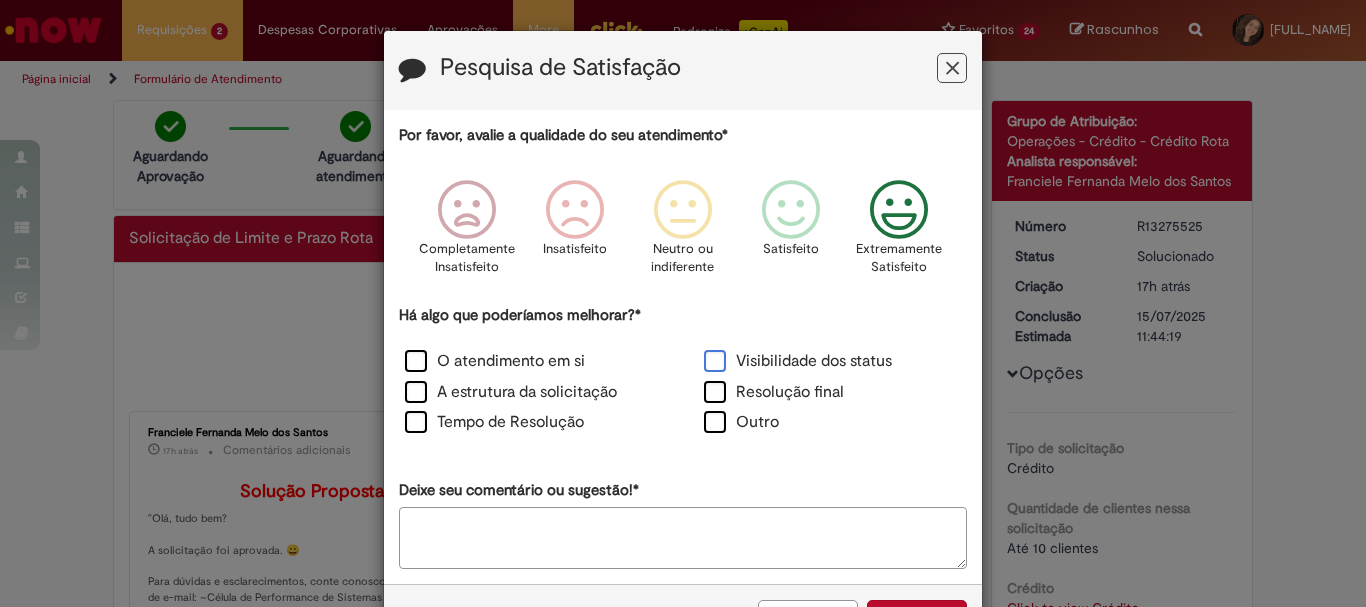click on "Visibilidade dos status" at bounding box center [798, 361] 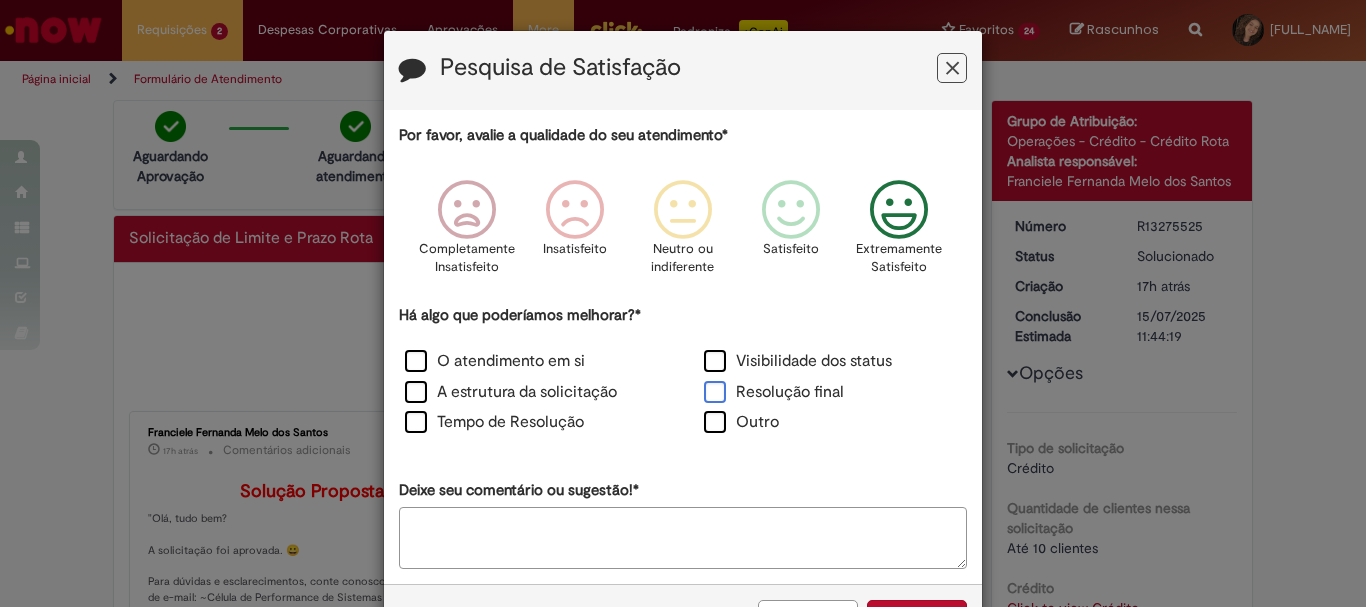click on "Resolução final" at bounding box center [774, 392] 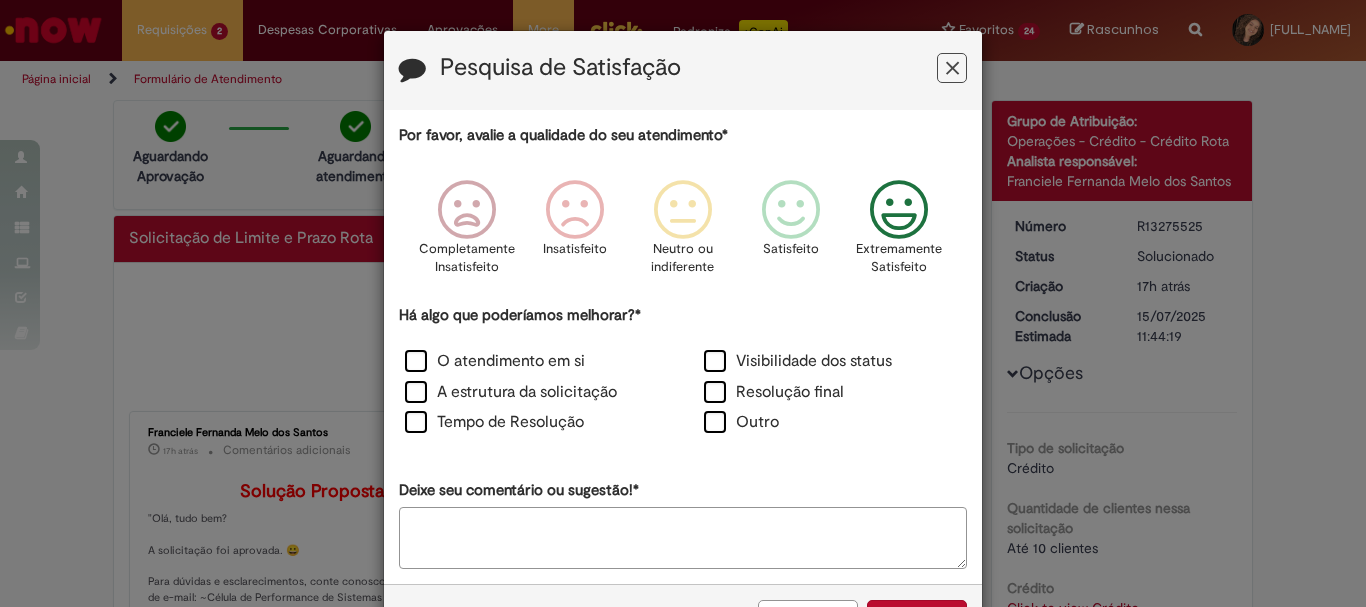 scroll, scrollTop: 73, scrollLeft: 0, axis: vertical 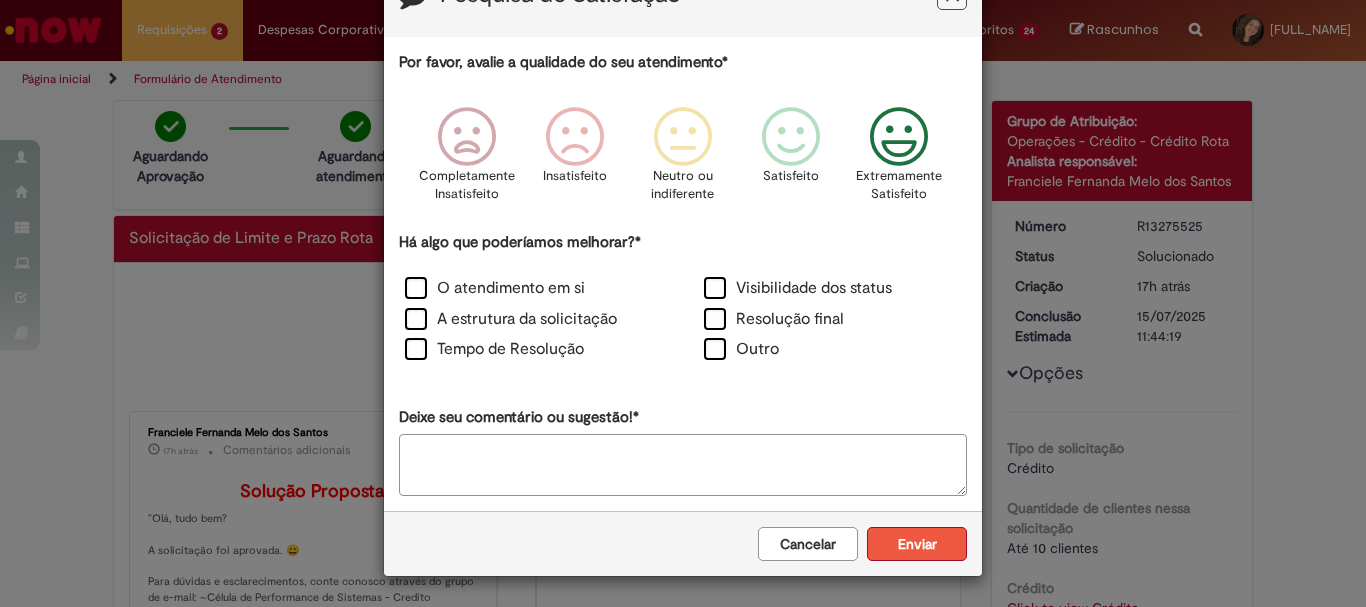 click on "Enviar" at bounding box center (917, 544) 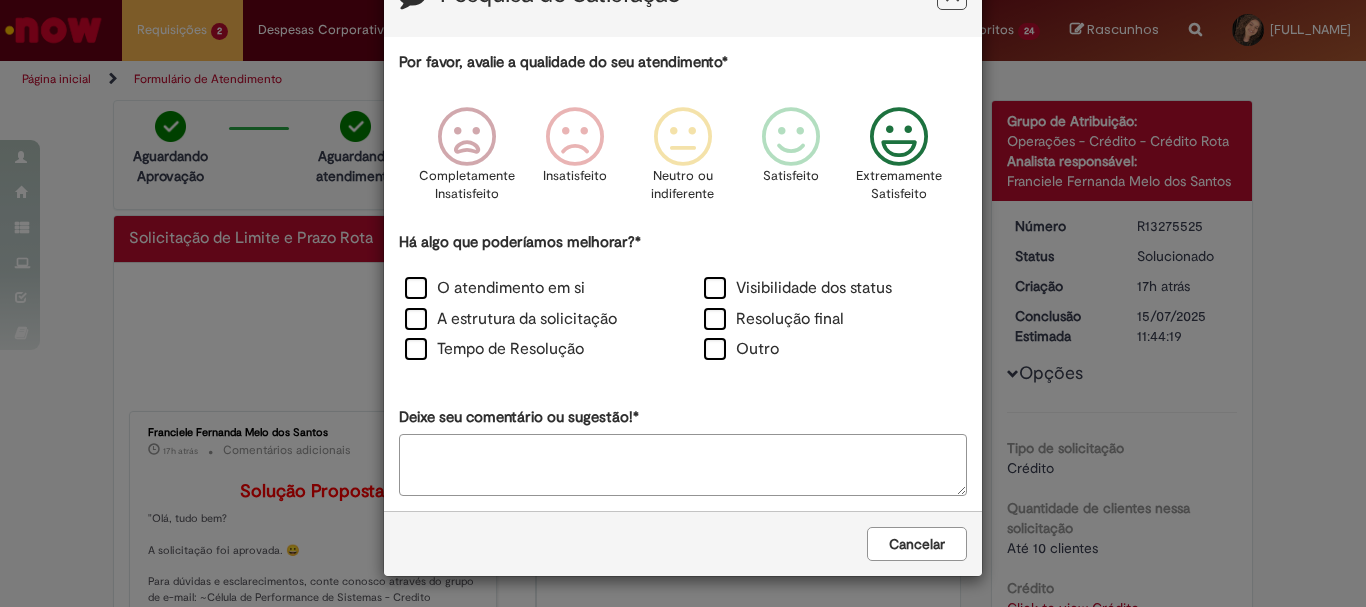scroll, scrollTop: 0, scrollLeft: 0, axis: both 